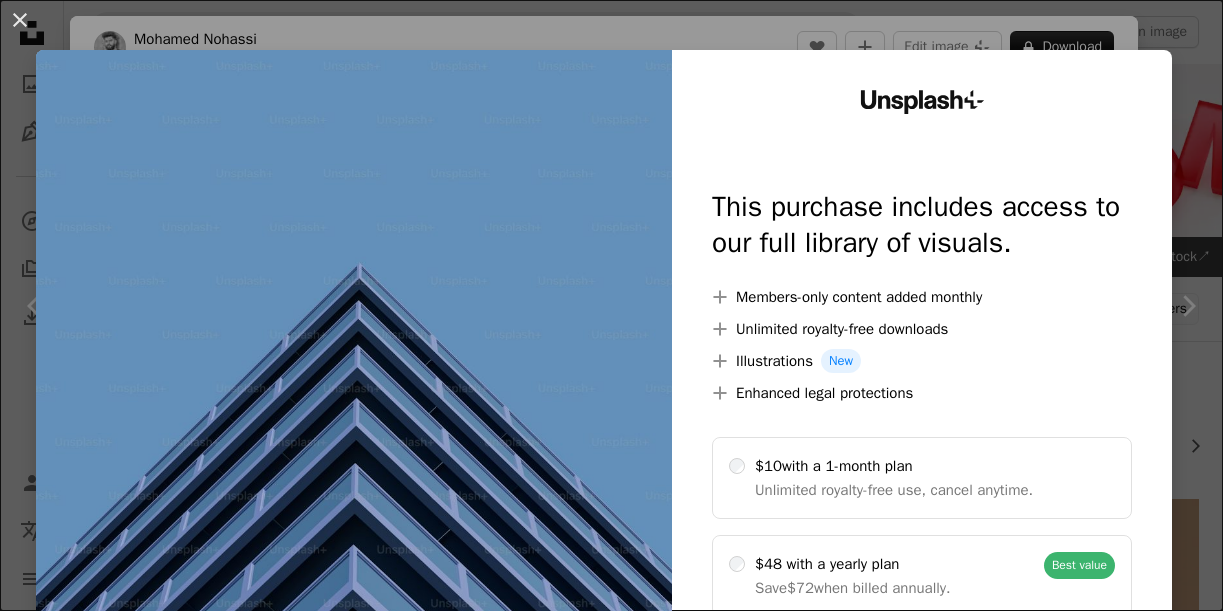 scroll, scrollTop: 1857, scrollLeft: 0, axis: vertical 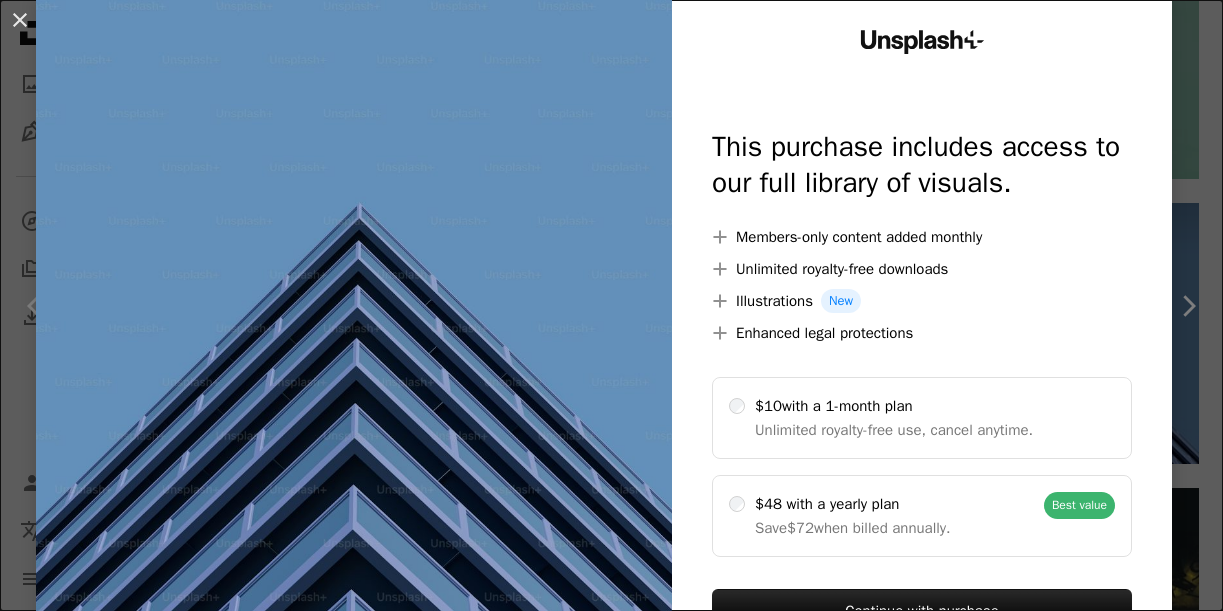 click on "An X shape Unsplash+ This purchase includes access to our full library of visuals. A plus sign Members-only content added monthly A plus sign Unlimited royalty-free downloads A plus sign Illustrations  New A plus sign Enhanced legal protections $10  with a 1-month plan Unlimited royalty-free use, cancel anytime. $48   with a yearly plan Save  $72  when billed annually. Best value Continue with purchase Taxes where applicable. Renews automatically. Cancel anytime." at bounding box center (611, 305) 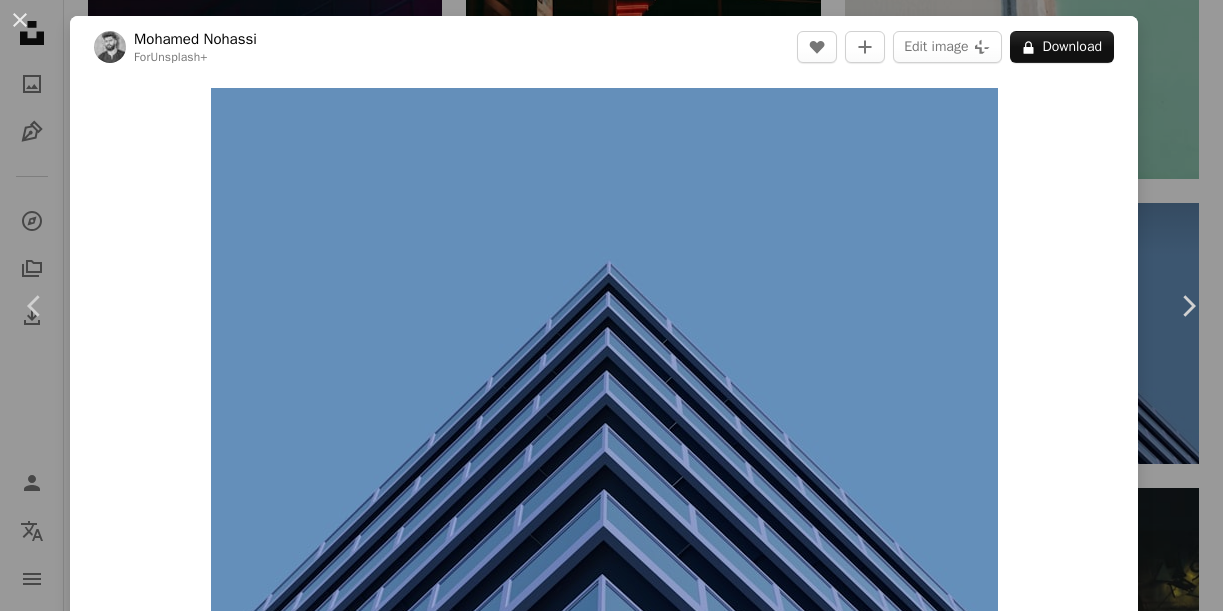 click on "An X shape Chevron left Chevron right [FIRST] [LAST] For  Unsplash+ A heart A plus sign Edit image   Plus sign for Unsplash+ A lock   Download Zoom in Featured in Photos ,  Architecture & Interiors A forward-right arrow Share More Actions Calendar outlined Published on  March 12, 2024 Safety Licensed under the  Unsplash+ License abstract building architecture blue sky minimalist urban sky blue triangle abstract architecture corner minimal architecture colourful architecture urban minimalism HD Wallpapers From this series Plus sign for Unsplash+ Plus sign for Unsplash+ Related images Plus sign for Unsplash+ A heart A plus sign [FIRST] [LAST] For  Unsplash+ A lock   Download Plus sign for Unsplash+ A heart A plus sign [FIRST] [LAST] For  Unsplash+ A lock   Download Plus sign for Unsplash+ A heart A plus sign [FIRST] [LAST] For  Unsplash+ A lock   Download Plus sign for Unsplash+ A heart A plus sign [FIRST] [LAST] For  Unsplash+ A lock   Download Plus sign for Unsplash+ A heart" at bounding box center [611, 305] 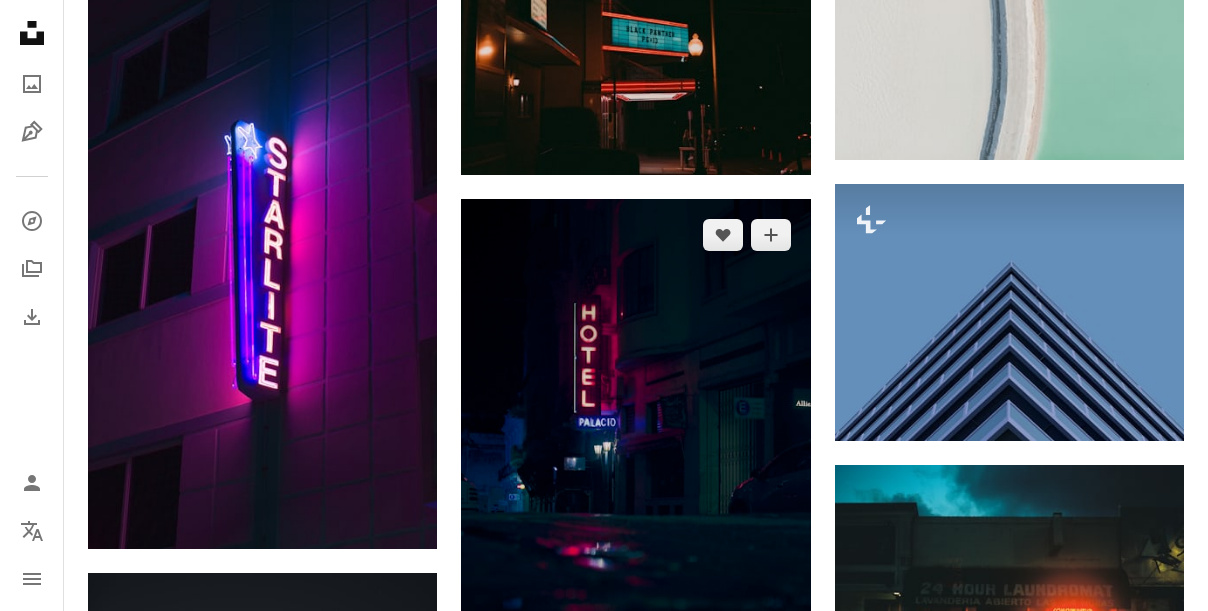 scroll, scrollTop: 1870, scrollLeft: 0, axis: vertical 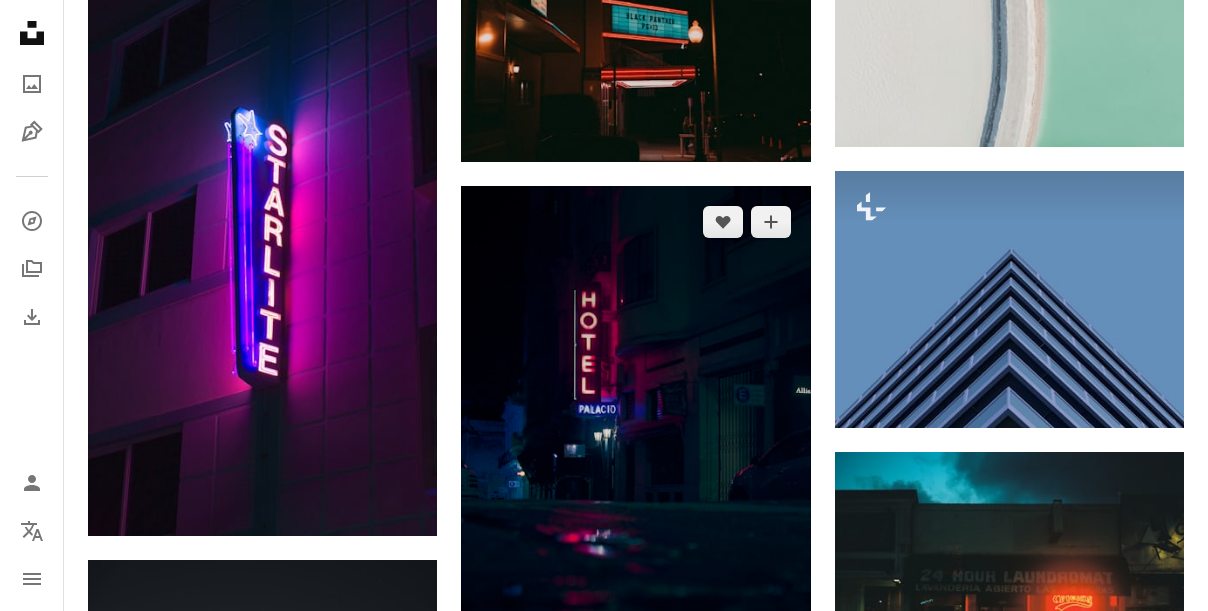 click at bounding box center [635, 447] 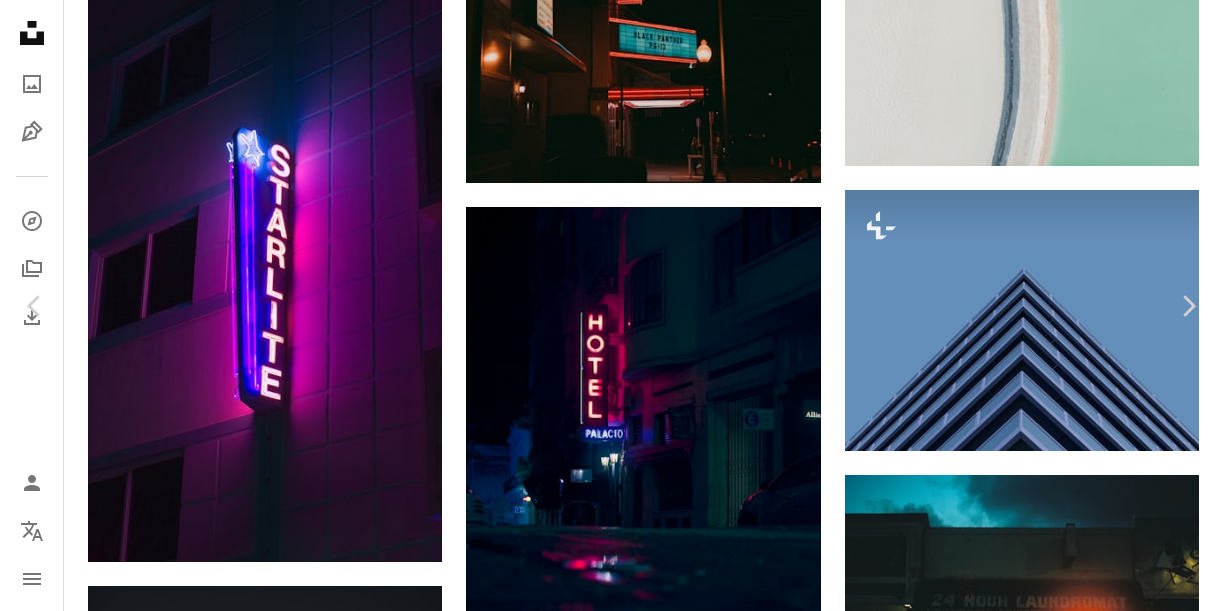 click on "An X shape Chevron left Chevron right [FIRST] [LAST] Available for hire A checkmark inside of a circle A heart A plus sign Edit image   Plus sign for Unsplash+ Download free Chevron down Zoom in Views 408,387 Downloads 2,498 Featured in Photos ,  Street Photography A forward-right arrow Share Info icon Info More Actions Night City A map marker [CITY] [STATE], [COUNTRY] Calendar outlined Published on  July 15, 2021 Camera NIKON CORPORATION, NIKON D800 Safety Free to use under the  Unsplash License building city hotel street night city street photography lights cold electric neon light neon city night road bridges rain city architecture modern car road light urban neon Free images Browse premium related images on iStock  |  Save 20% with code UNSPLASH20 View more on iStock  ↗ Related images A heart A plus sign [FIRST] [LAST] Available for hire A checkmark inside of a circle Arrow pointing down A heart A plus sign [FIRST] [LAST] Available for hire A checkmark inside of a circle A heart A heart" at bounding box center [611, 3212] 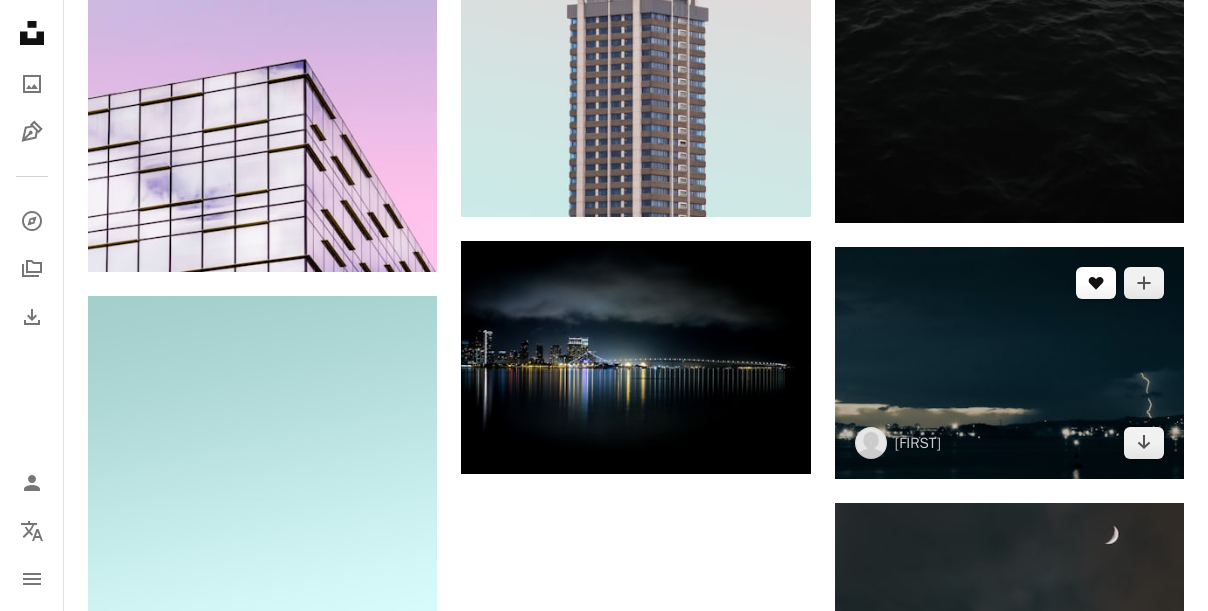 scroll, scrollTop: 2936, scrollLeft: 0, axis: vertical 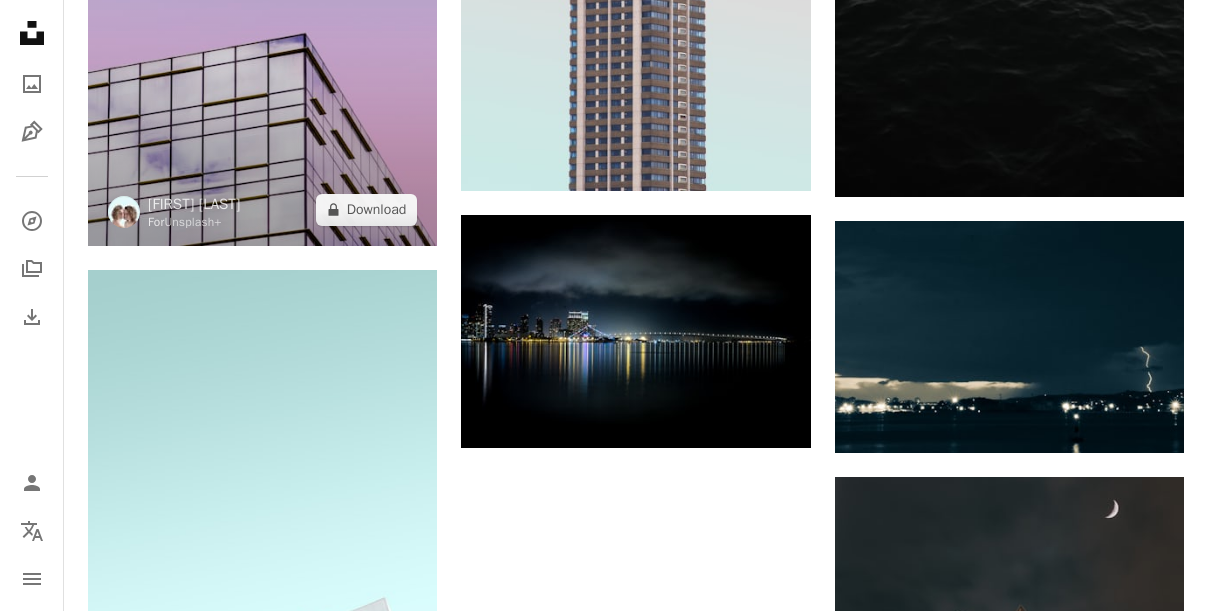 click at bounding box center (262, -2) 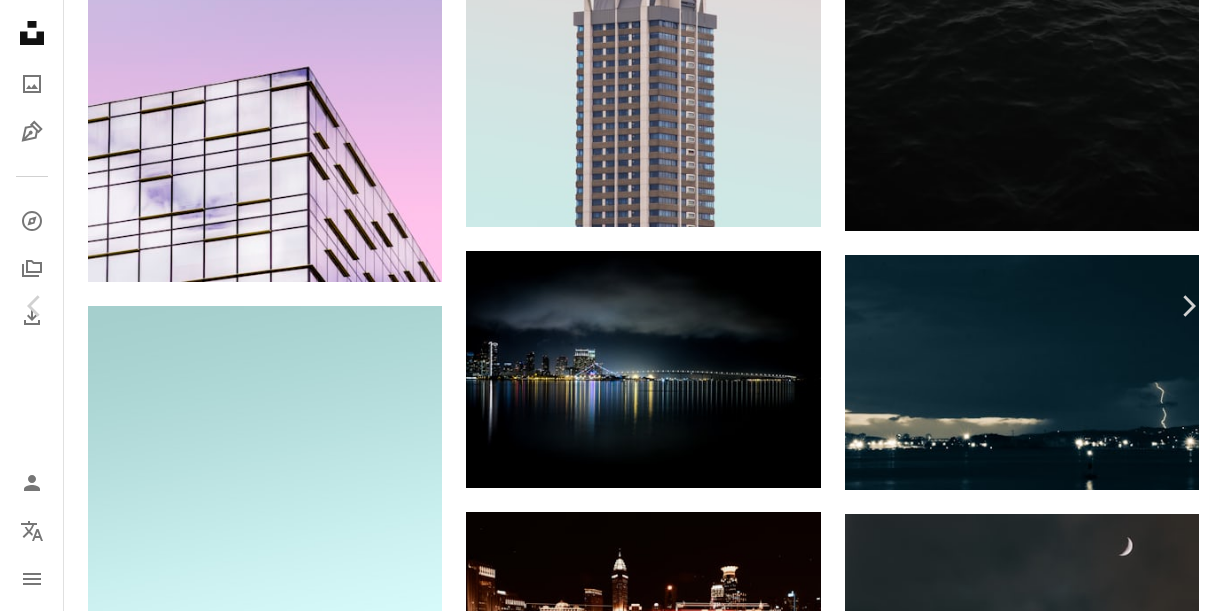 click on "An X shape Chevron left Chevron right [FIRST] [LAST] For  Unsplash+ A heart A plus sign Edit image   Plus sign for Unsplash+ A lock   Download Zoom in Featured in Photos A forward-right arrow Share More Actions Calendar outlined Published on  October 27, 2022 Safety Licensed under the  Unsplash+ License building architecture construction urban From this series Chevron right Plus sign for Unsplash+ Plus sign for Unsplash+ Plus sign for Unsplash+ Plus sign for Unsplash+ Plus sign for Unsplash+ Plus sign for Unsplash+ Plus sign for Unsplash+ Plus sign for Unsplash+ Plus sign for Unsplash+ Plus sign for Unsplash+ Related images Plus sign for Unsplash+ A heart A plus sign [FIRST] [LAST] For  Unsplash+ A lock   Download Plus sign for Unsplash+ A heart A plus sign [FIRST] [LAST] For  Unsplash+ A lock   Download Plus sign for Unsplash+ A heart A plus sign [FIRST] [LAST] For  Unsplash+ A lock   Download Plus sign for Unsplash+ A heart A plus sign [FIRST] [LAST] For  Unsplash+ A lock   Download Plus sign for Unsplash+ A heart" at bounding box center [611, 5014] 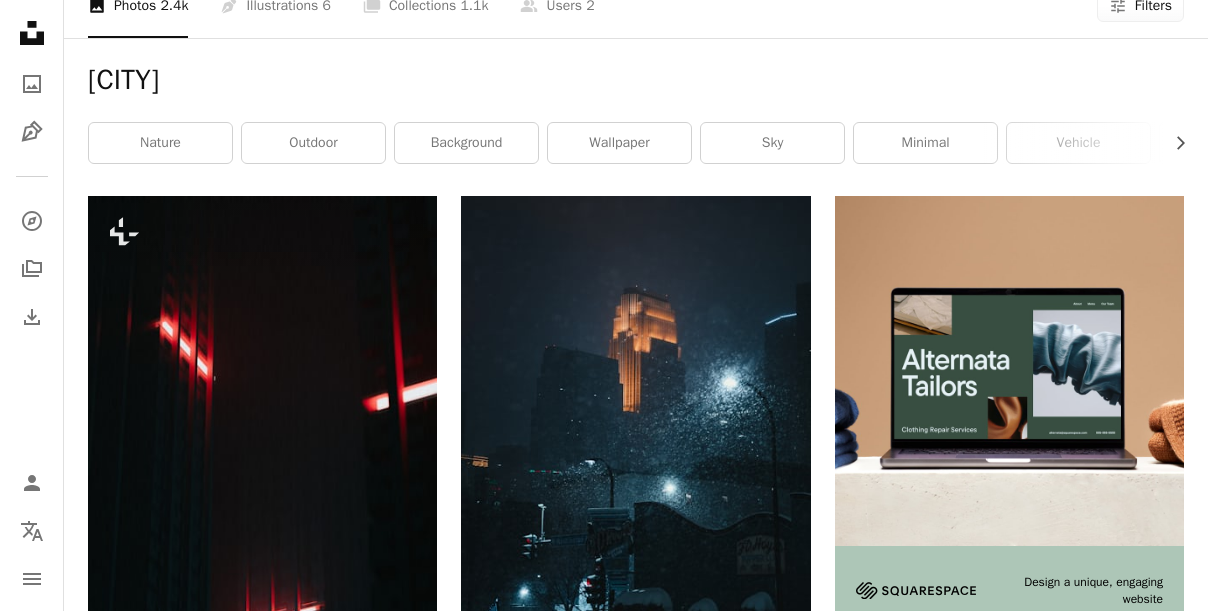 scroll, scrollTop: 0, scrollLeft: 0, axis: both 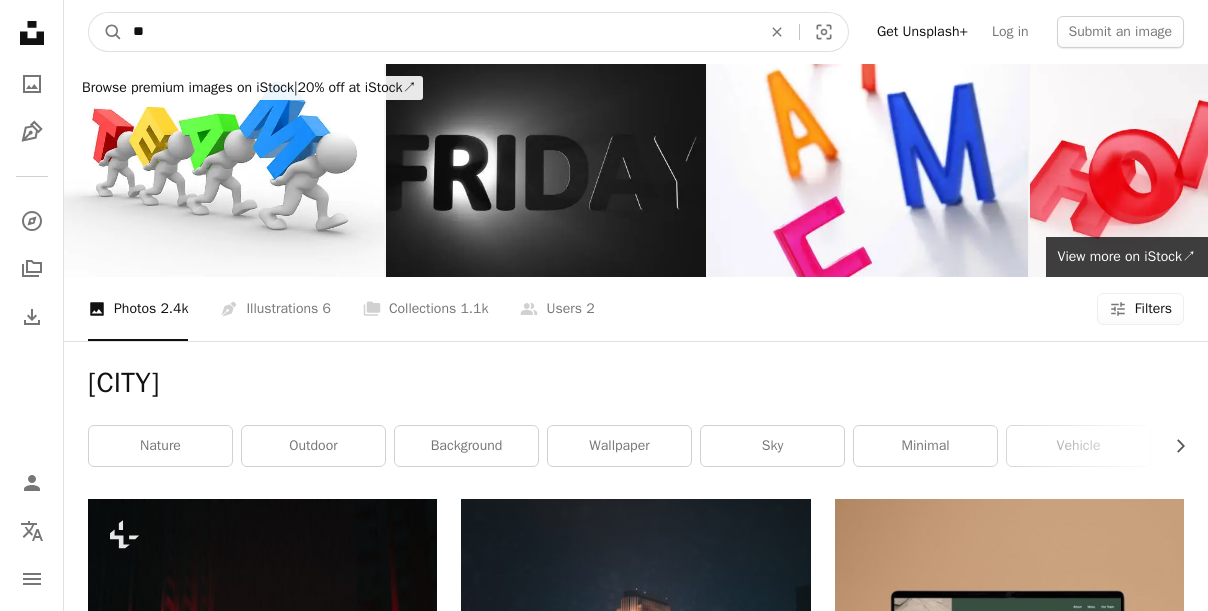 click on "**" at bounding box center (439, 32) 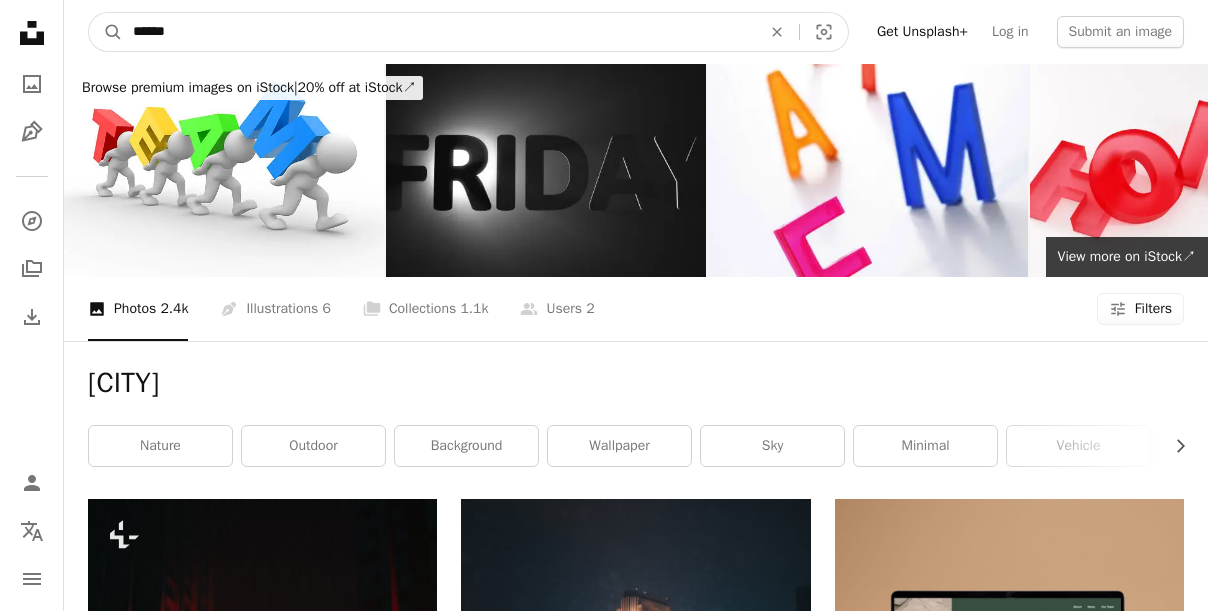type on "*****" 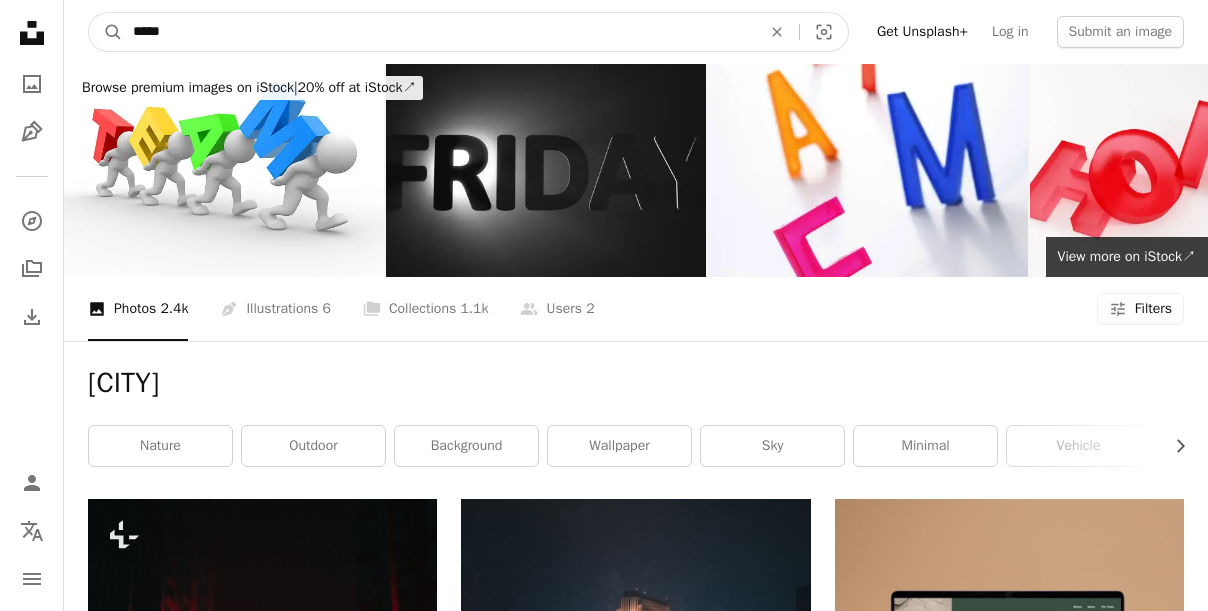 click on "A magnifying glass" at bounding box center (106, 32) 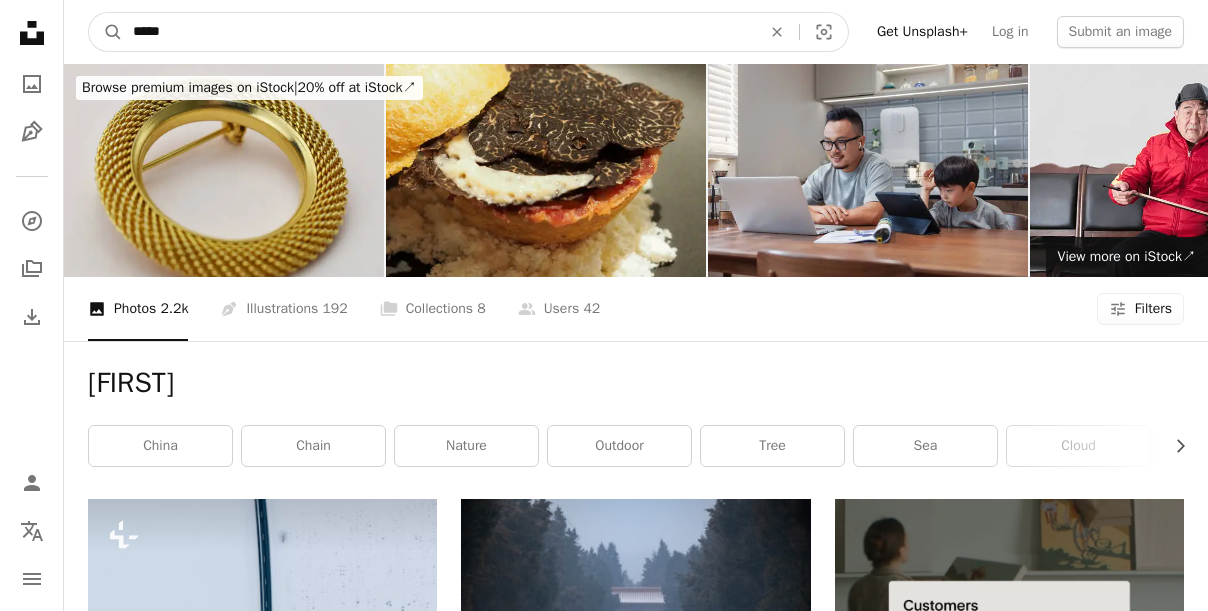drag, startPoint x: 151, startPoint y: 23, endPoint x: 225, endPoint y: 38, distance: 75.50497 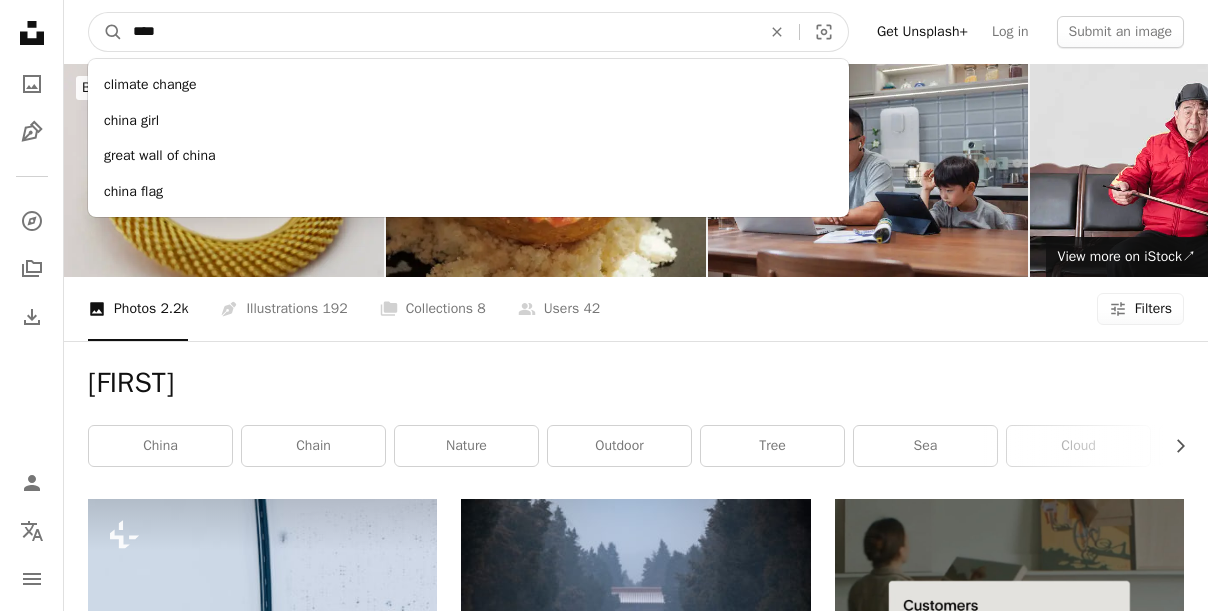 type on "*****" 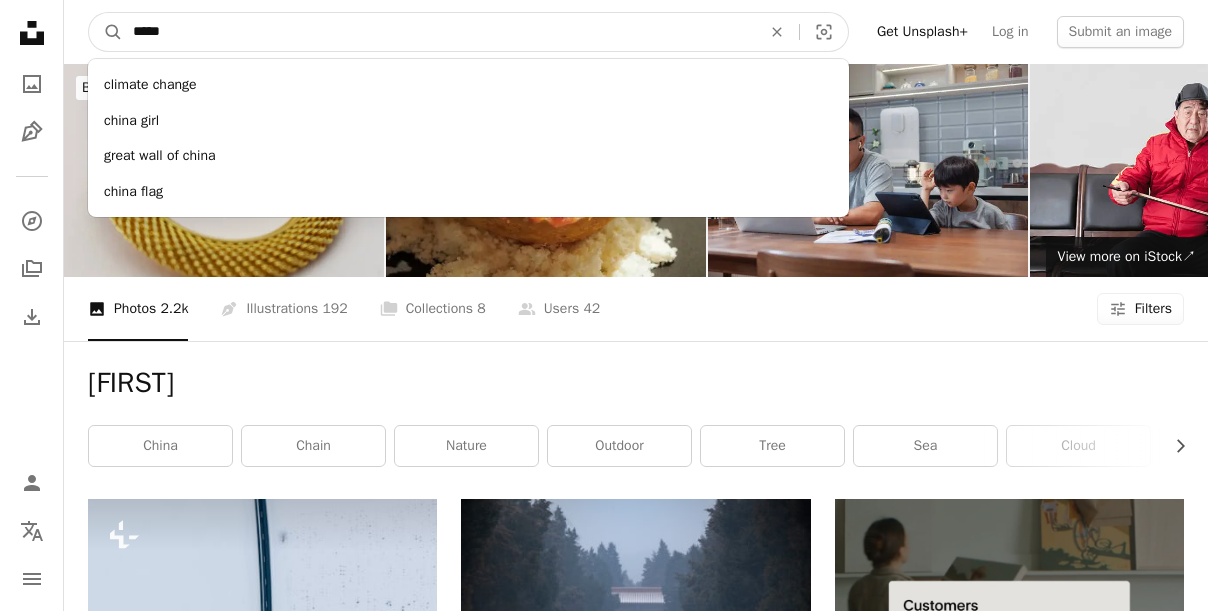 click on "A magnifying glass" at bounding box center [106, 32] 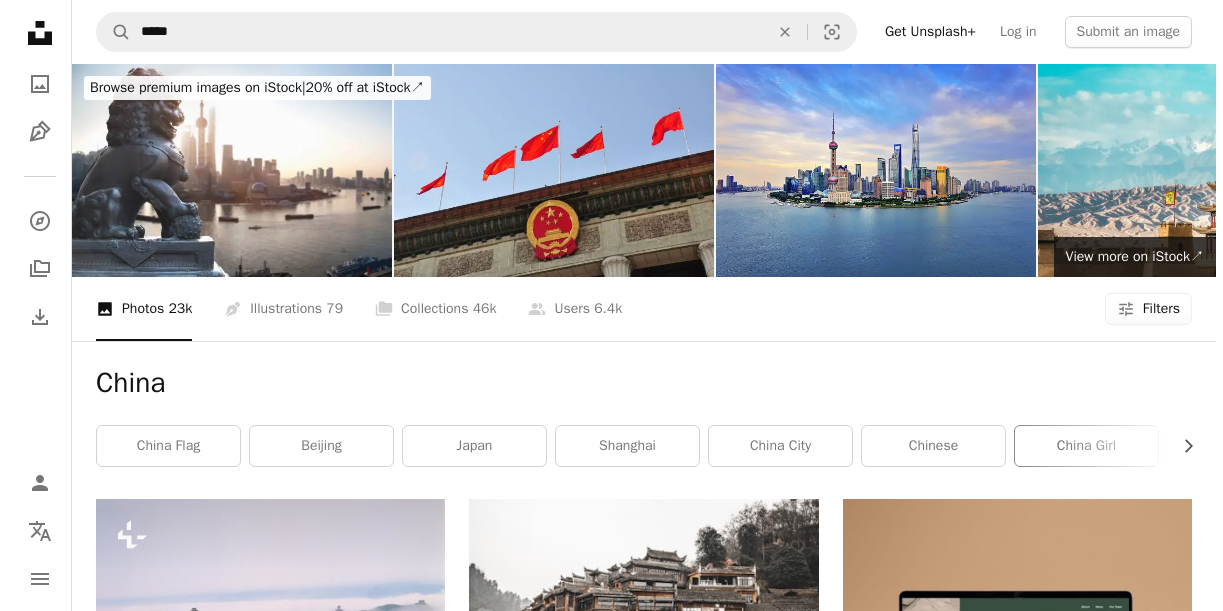 scroll, scrollTop: 12, scrollLeft: 0, axis: vertical 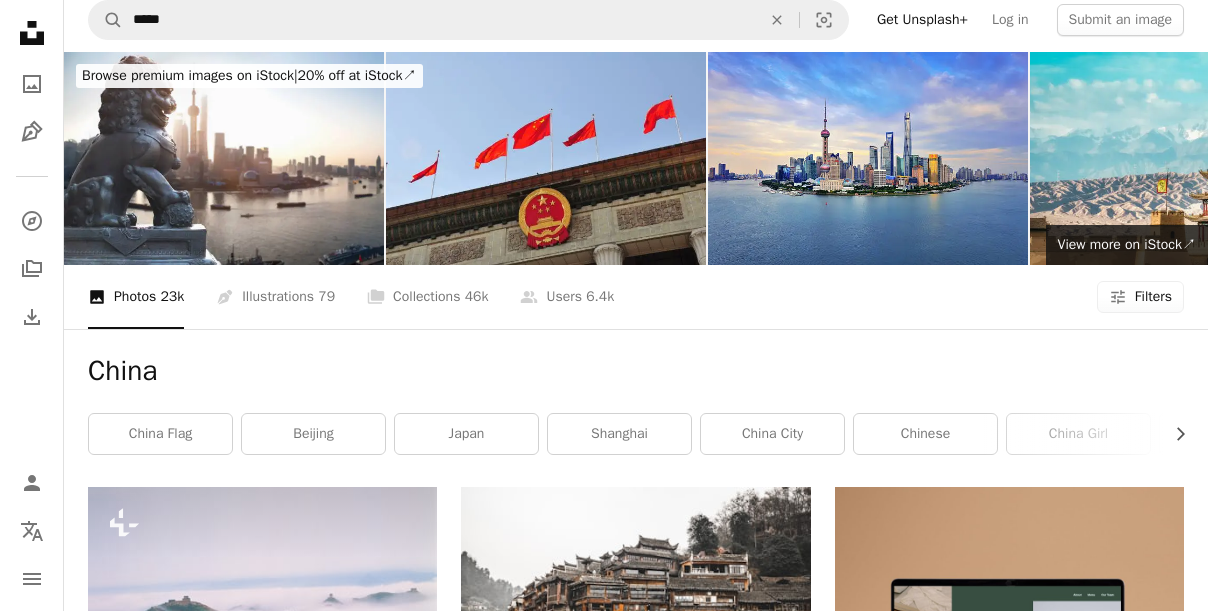 click on "A photo Photos   23k Pen Tool Illustrations   79 A stack of folders Collections   46k A group of people Users   6.4k A copyright icon © License Arrow down Aspect ratio Orientation Arrow down Unfold Sort by  Relevance Arrow down Filters Filters" at bounding box center (636, 297) 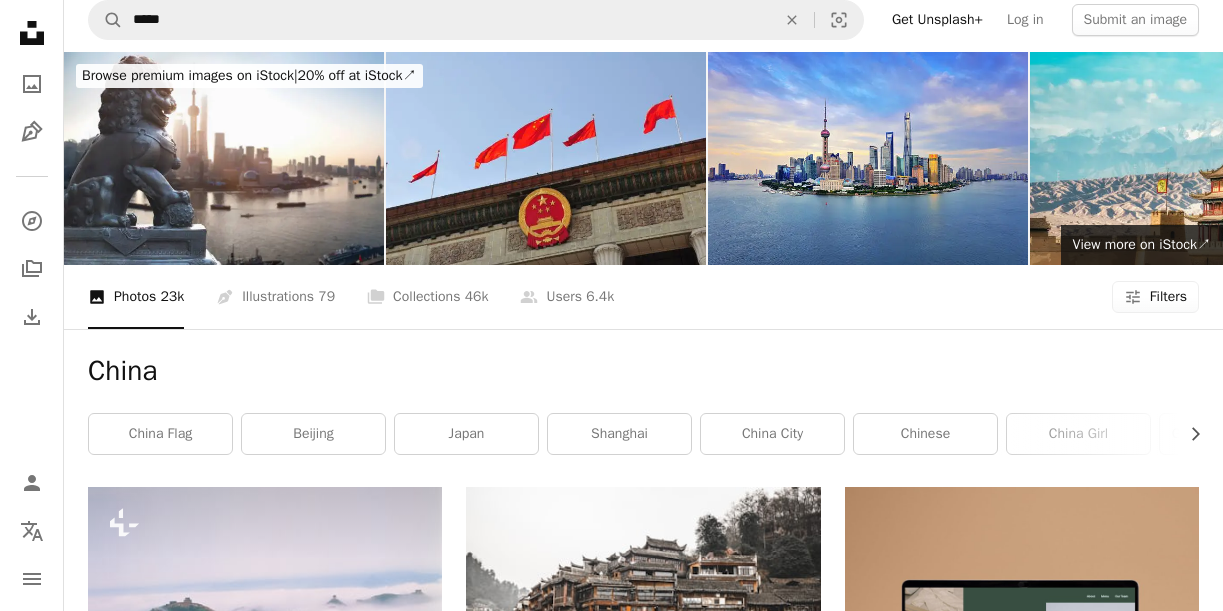 scroll, scrollTop: 183, scrollLeft: 0, axis: vertical 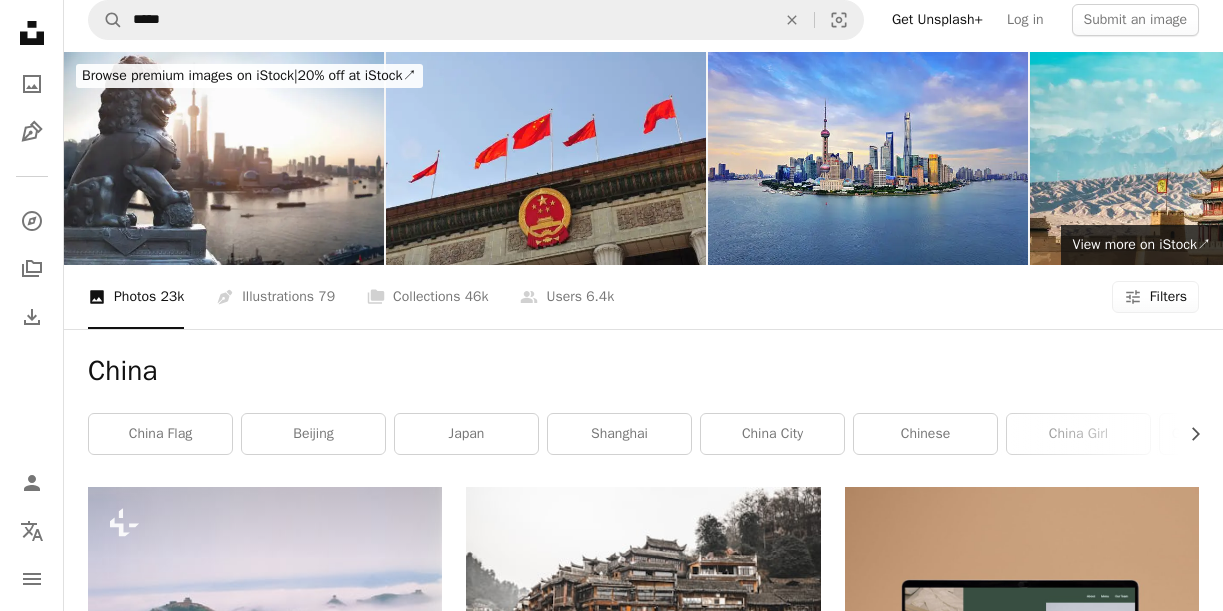 click on "Free" at bounding box center (611, 4428) 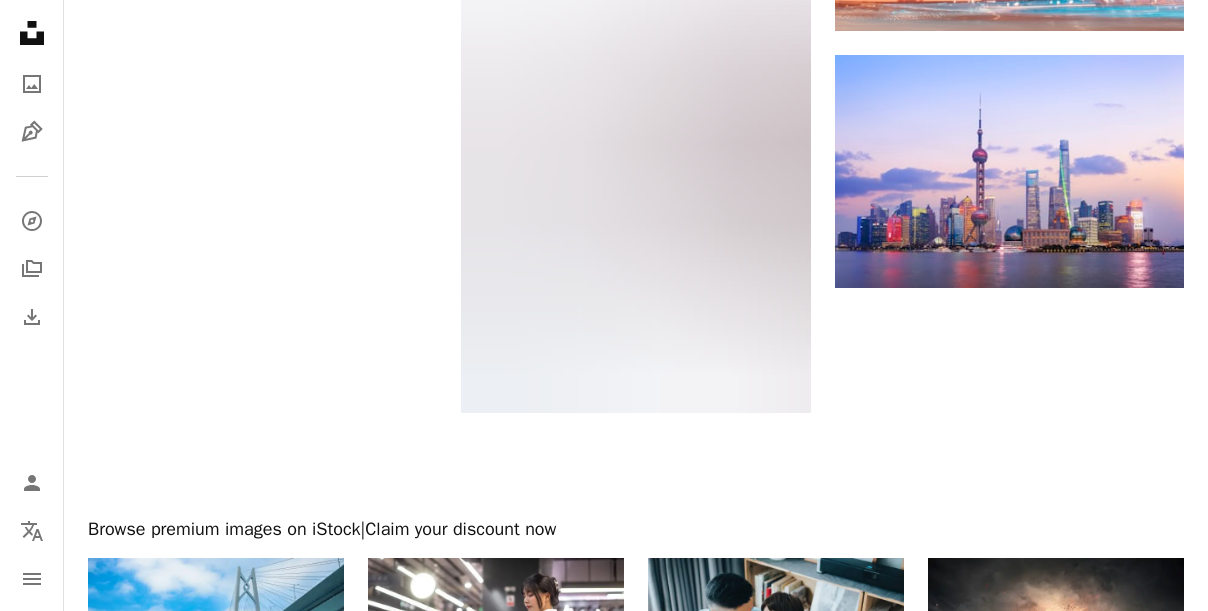 scroll, scrollTop: 2851, scrollLeft: 0, axis: vertical 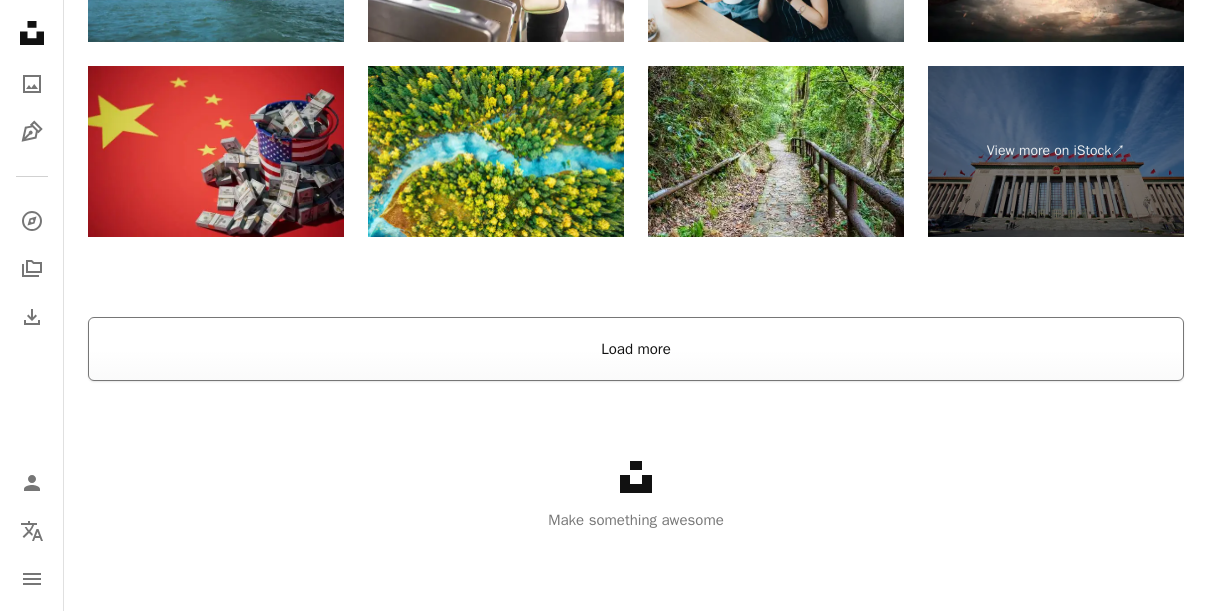 click on "Load more" at bounding box center [636, 349] 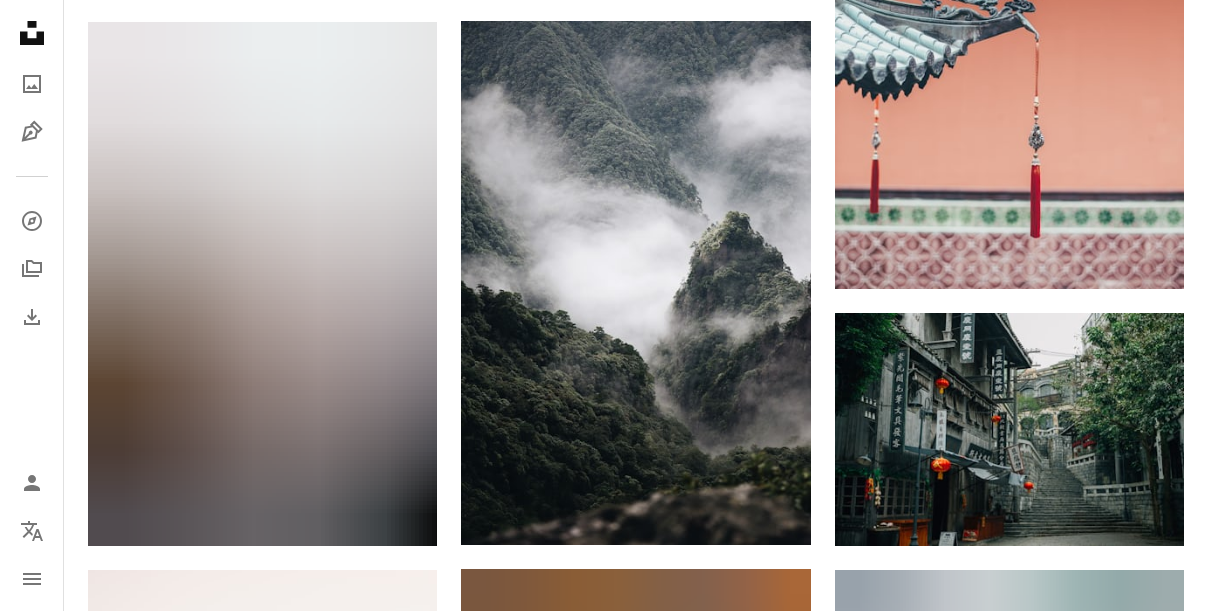 scroll, scrollTop: 0, scrollLeft: 0, axis: both 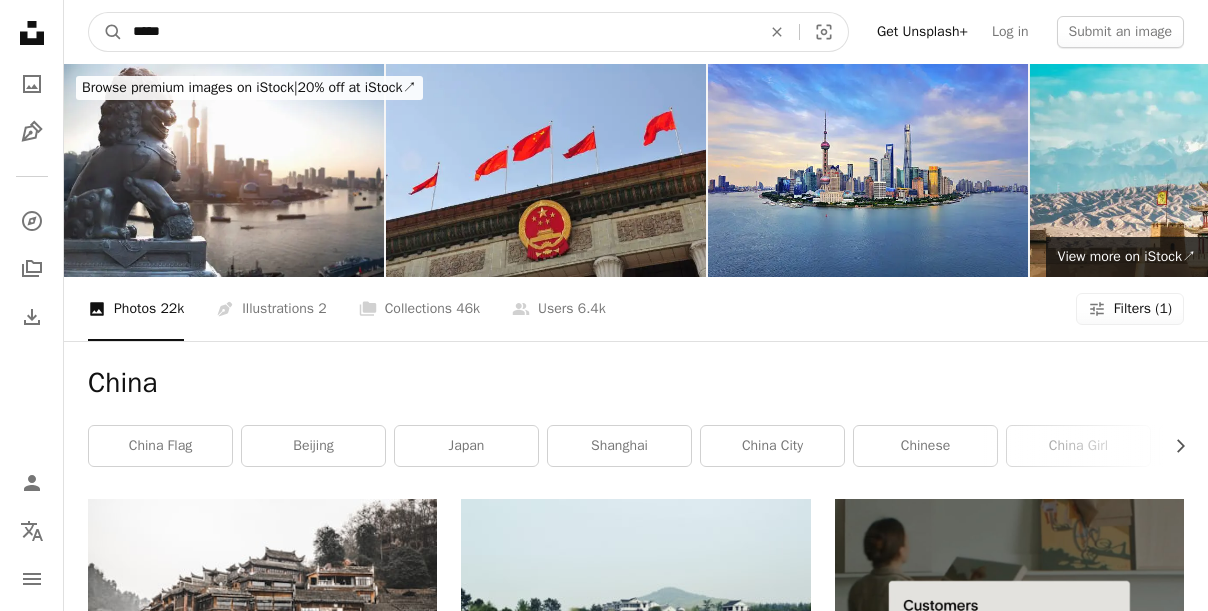 drag, startPoint x: 248, startPoint y: 39, endPoint x: 73, endPoint y: 34, distance: 175.07141 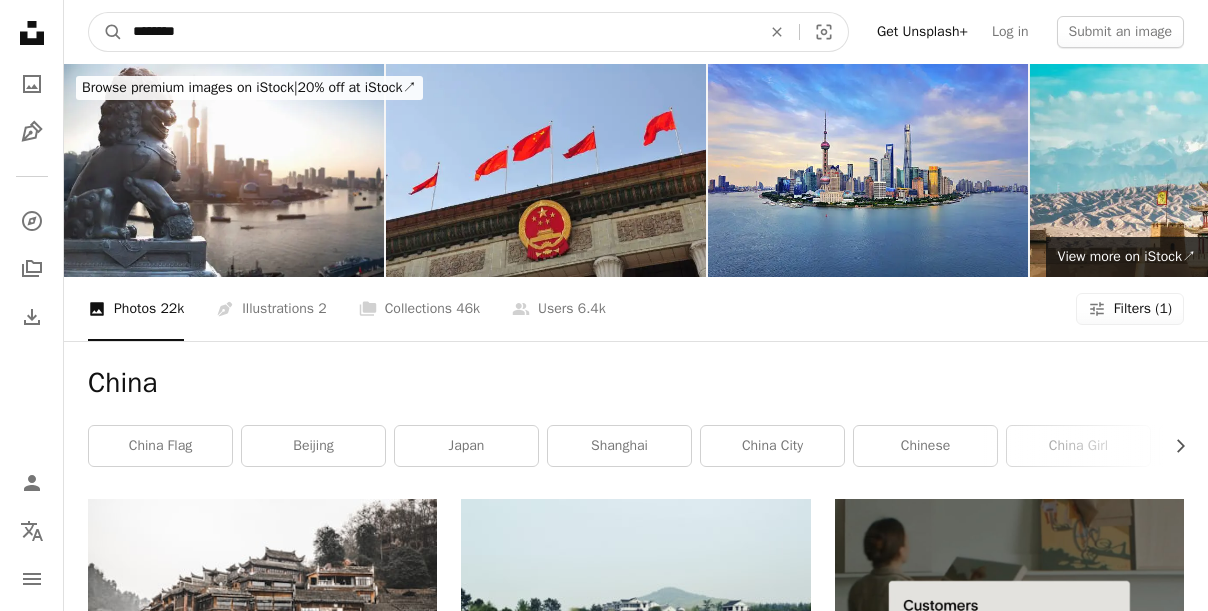 type on "**" 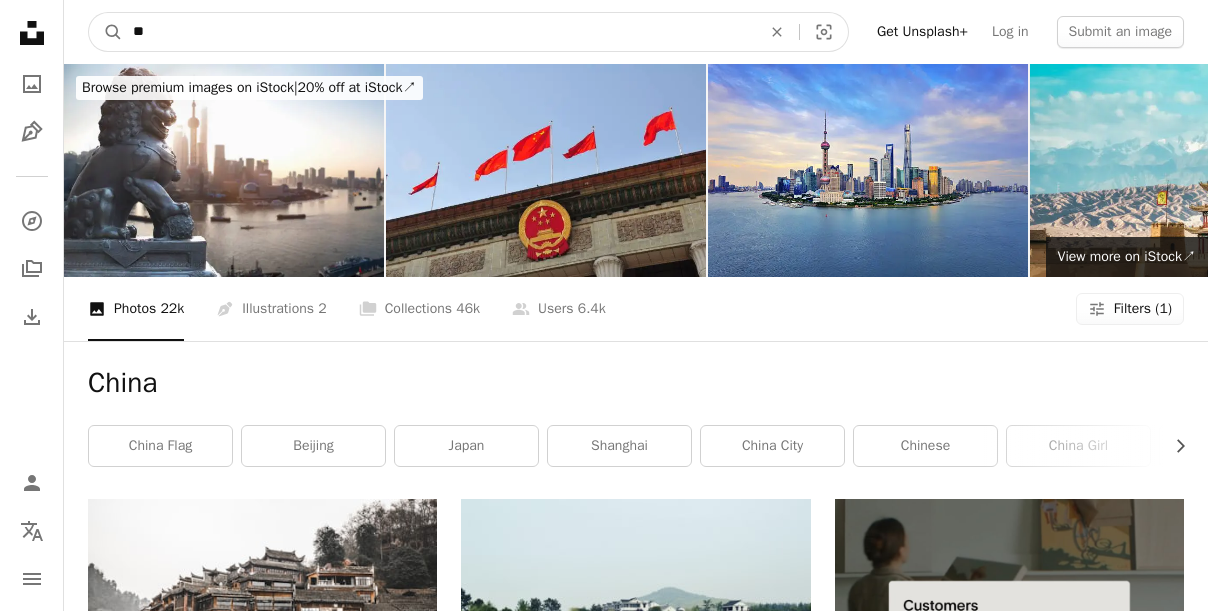 click on "A magnifying glass" at bounding box center (106, 32) 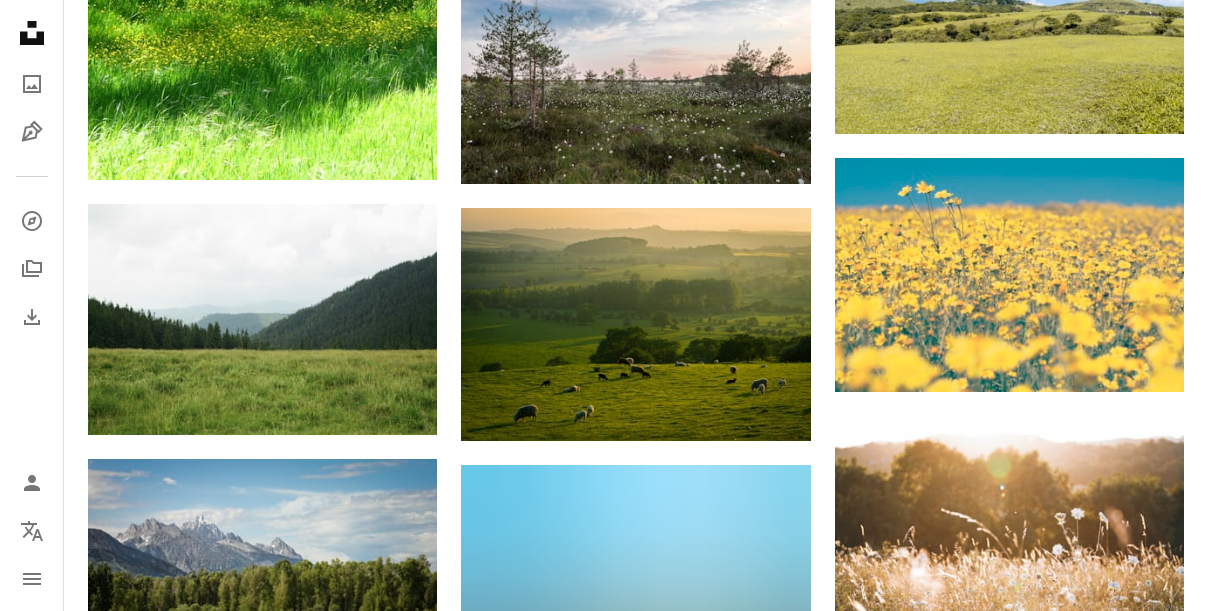 scroll, scrollTop: 0, scrollLeft: 0, axis: both 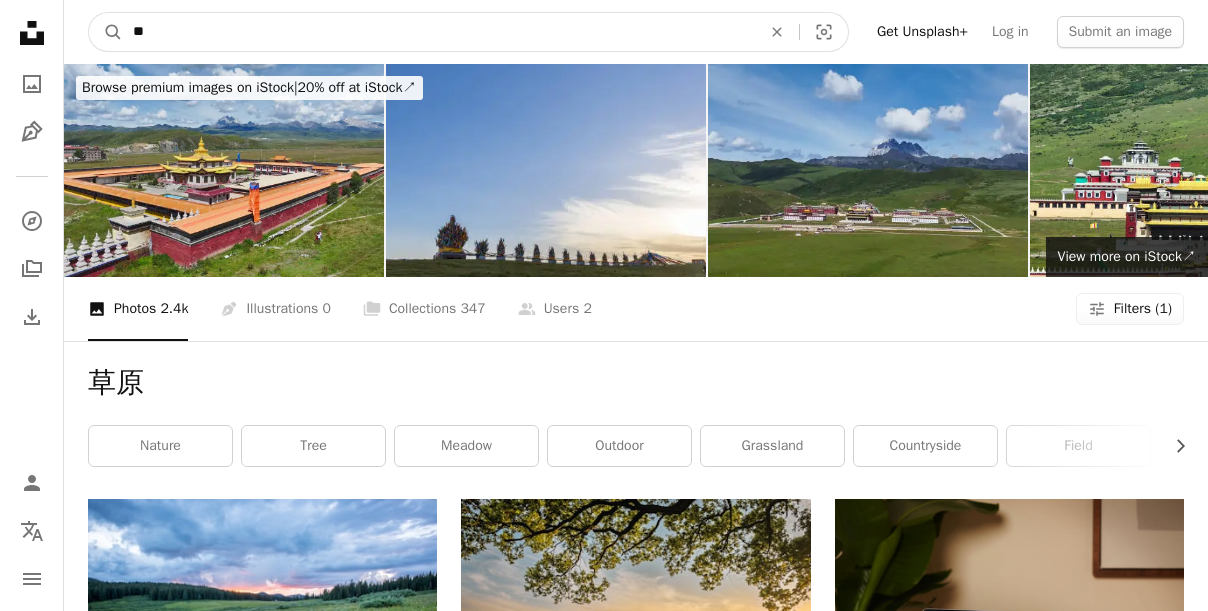 click on "**" at bounding box center (439, 32) 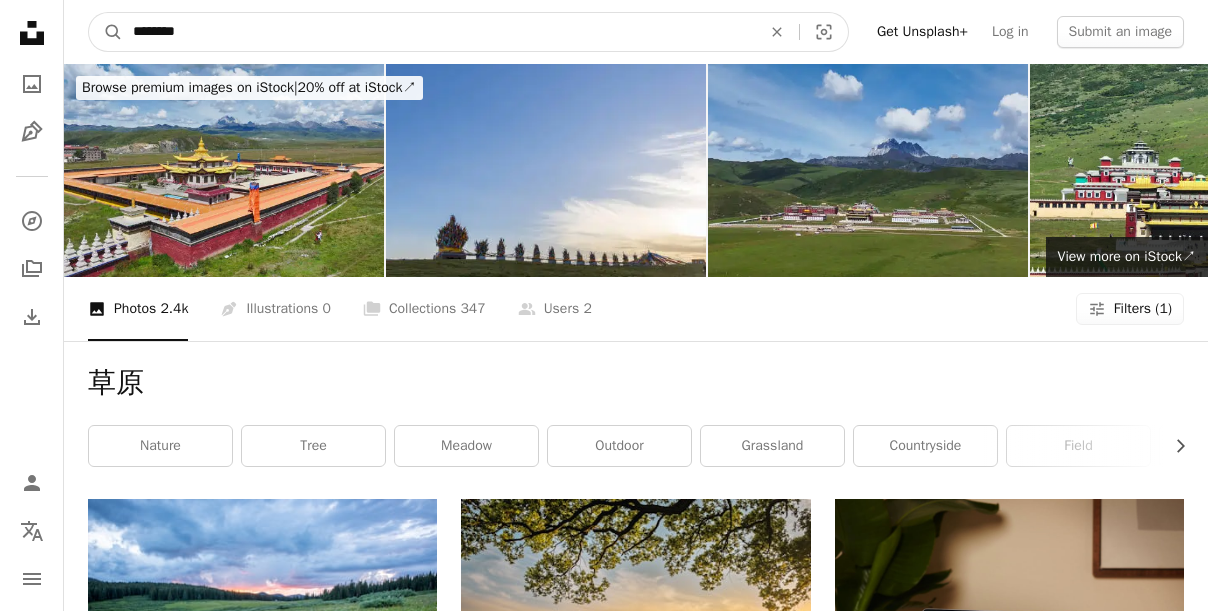 type on "**" 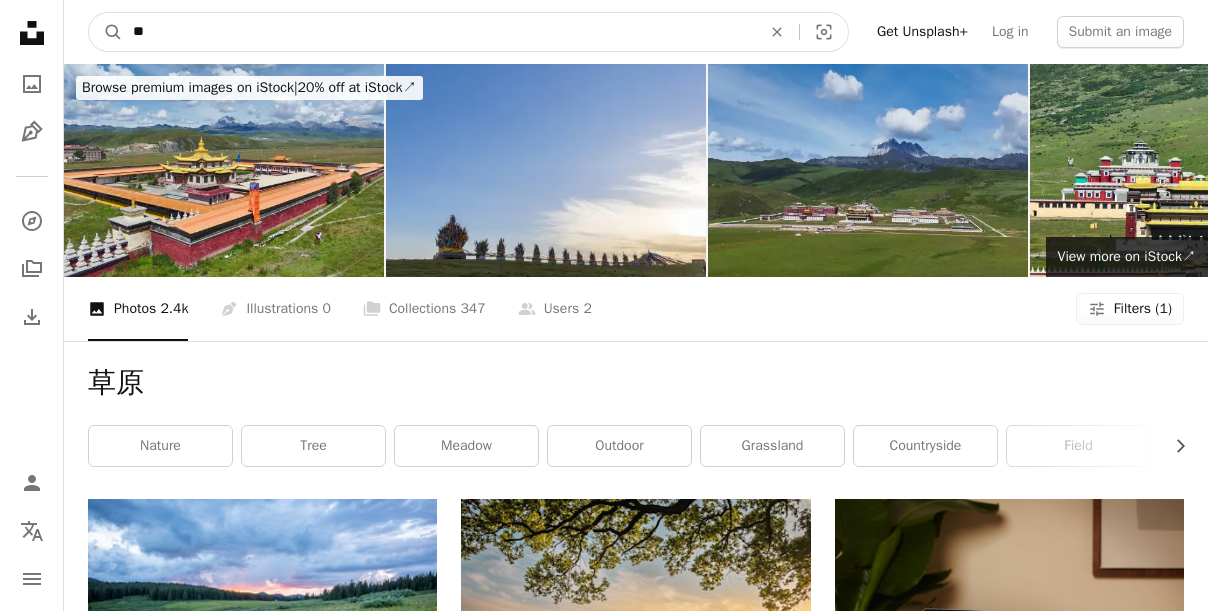 click on "A magnifying glass" at bounding box center [106, 32] 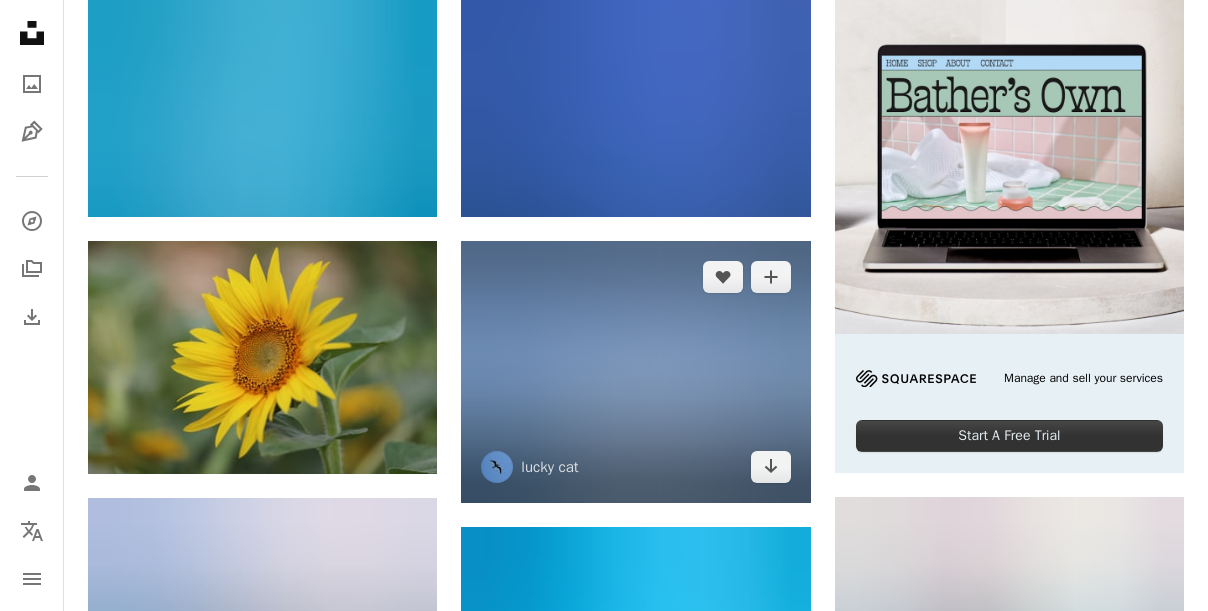 scroll, scrollTop: 850, scrollLeft: 0, axis: vertical 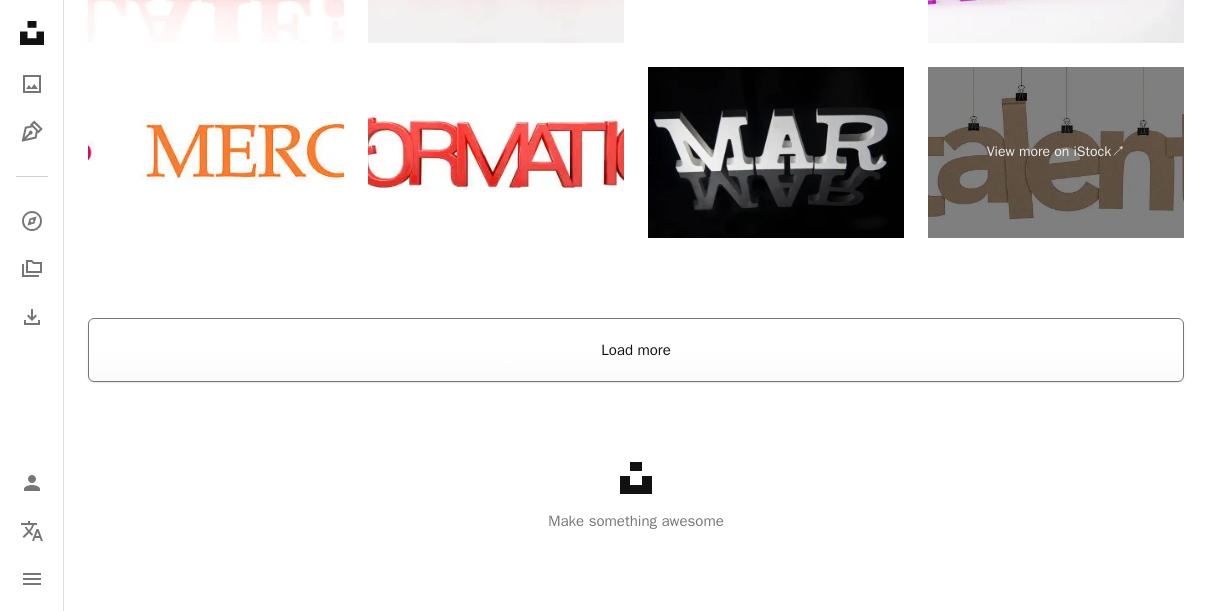 click on "Load more" at bounding box center [636, 350] 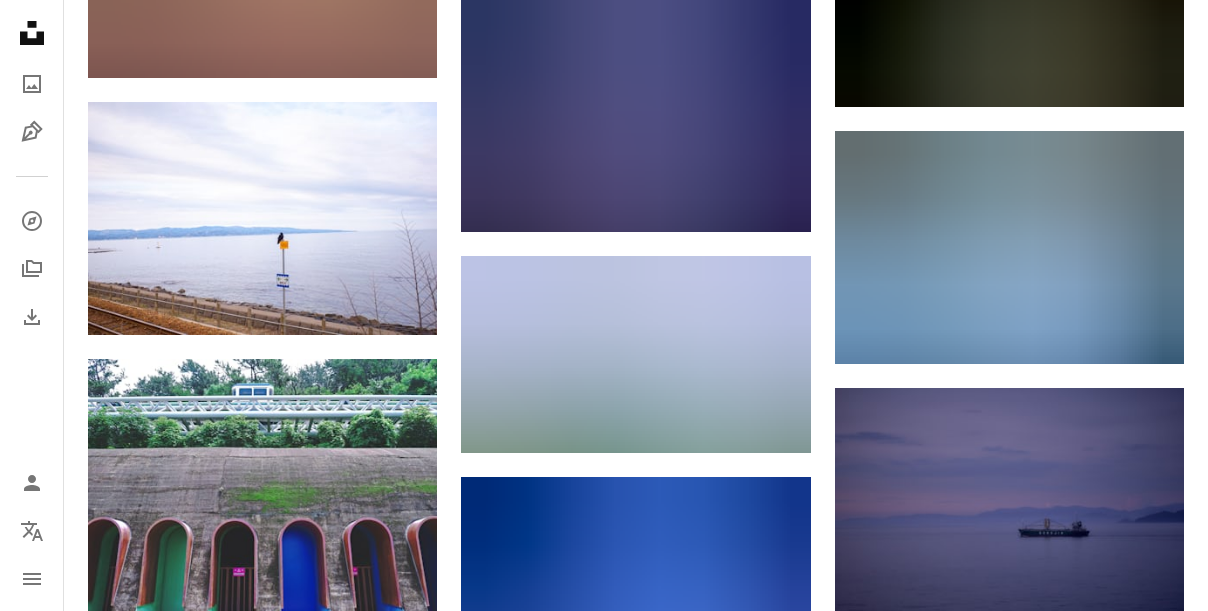 scroll, scrollTop: 0, scrollLeft: 0, axis: both 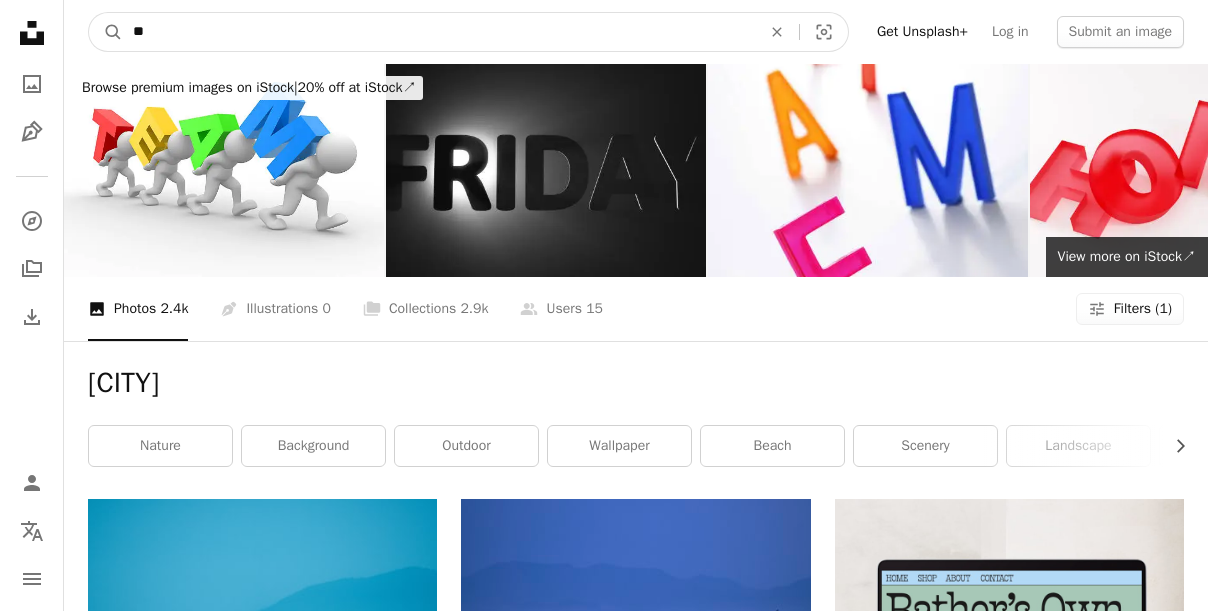 drag, startPoint x: 190, startPoint y: 16, endPoint x: 211, endPoint y: 34, distance: 27.658634 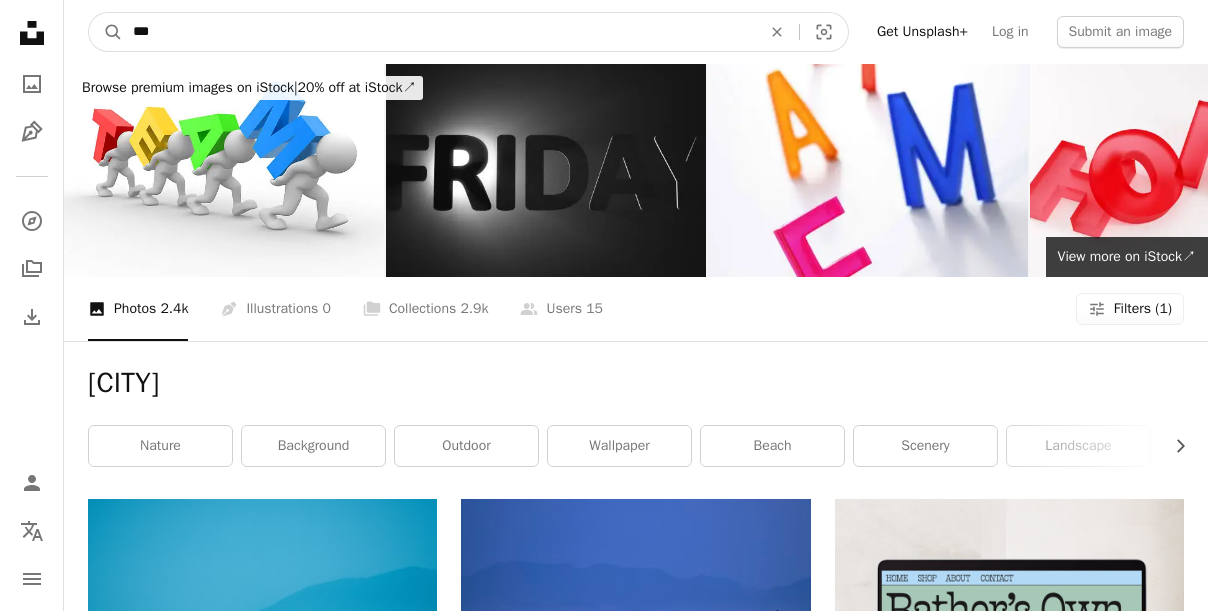 type on "**" 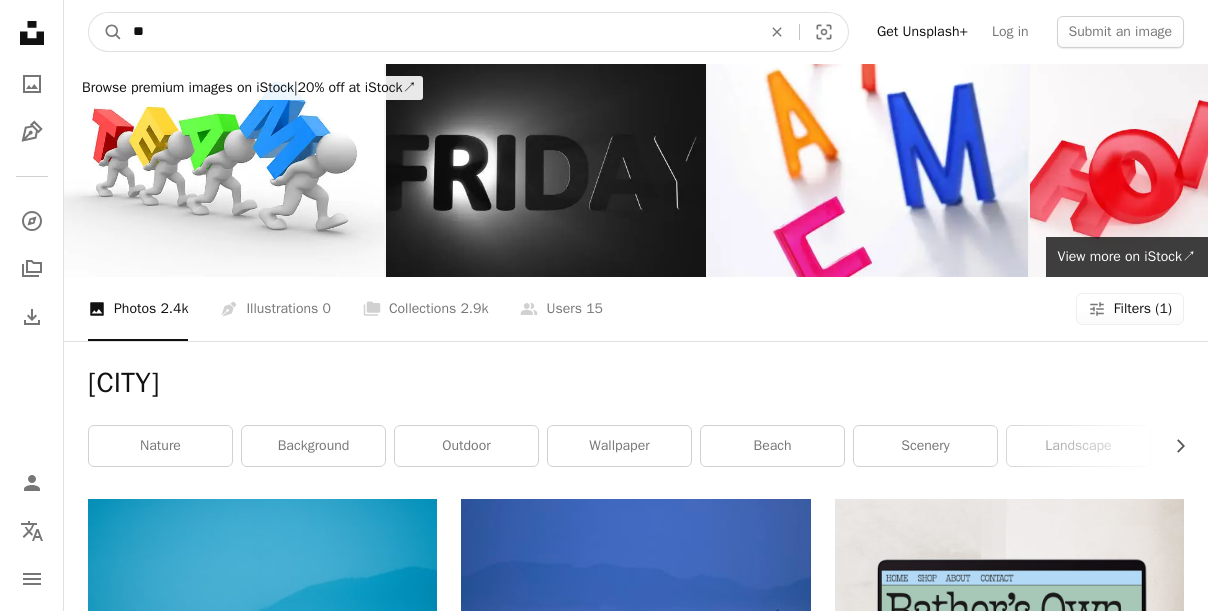 click on "A magnifying glass" at bounding box center (106, 32) 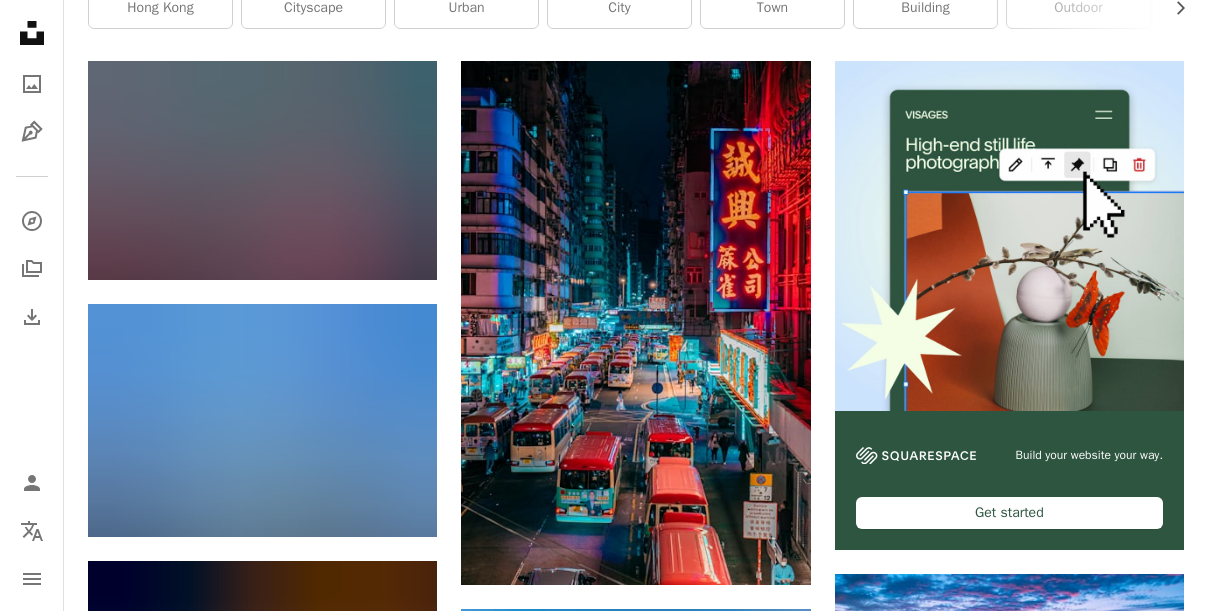 scroll, scrollTop: 0, scrollLeft: 0, axis: both 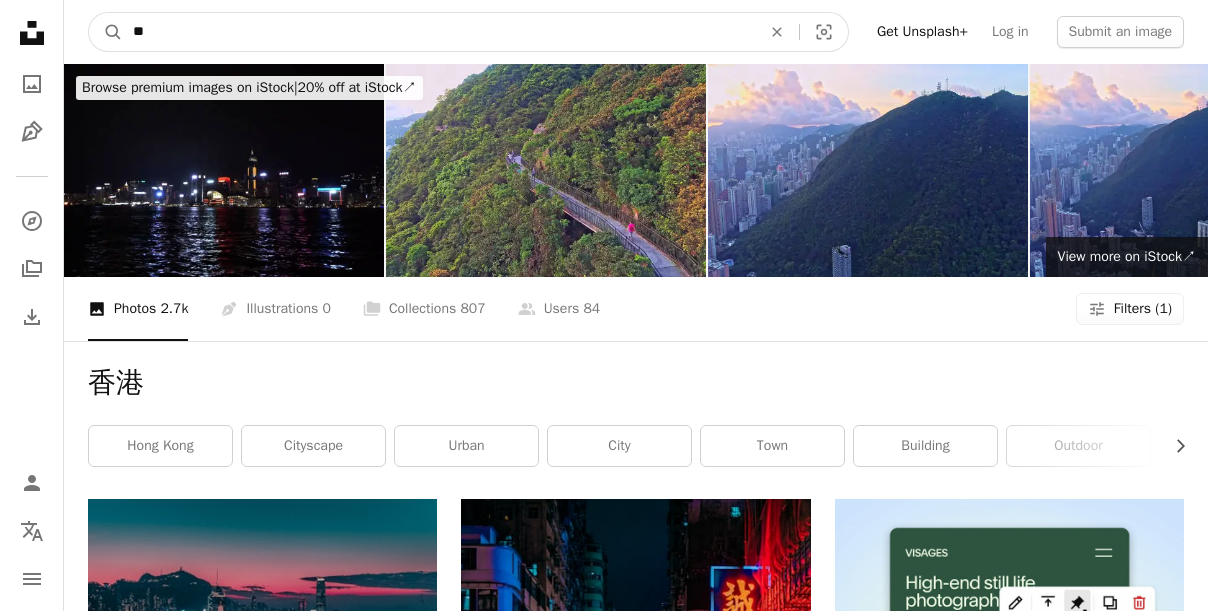 click on "**" at bounding box center [439, 32] 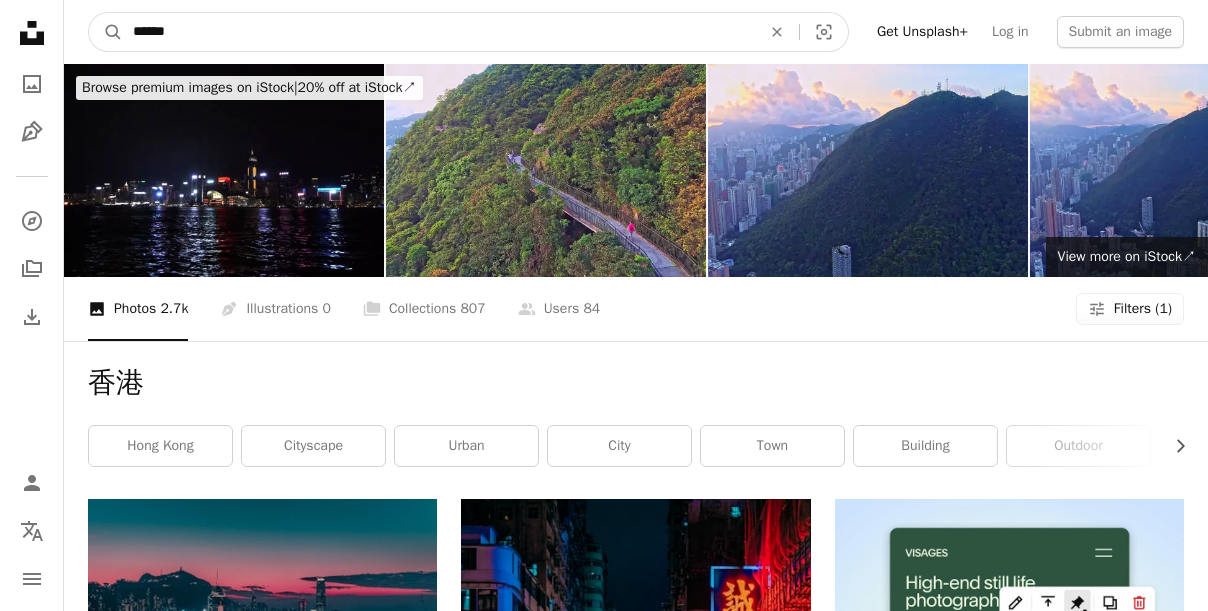 type on "***" 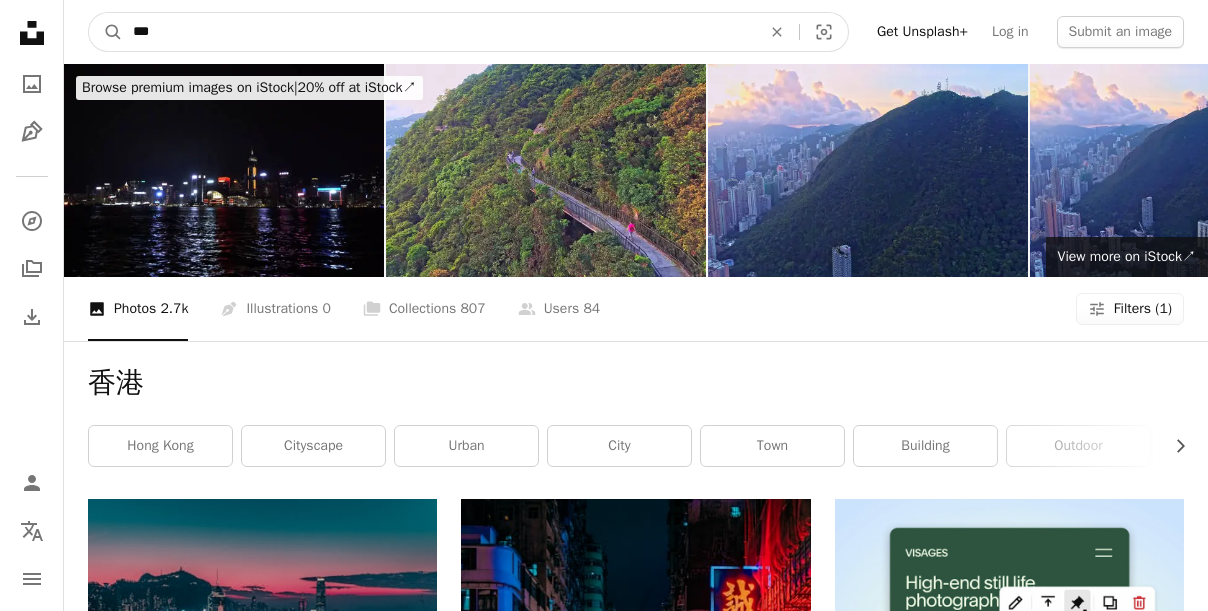 click on "A magnifying glass" at bounding box center (106, 32) 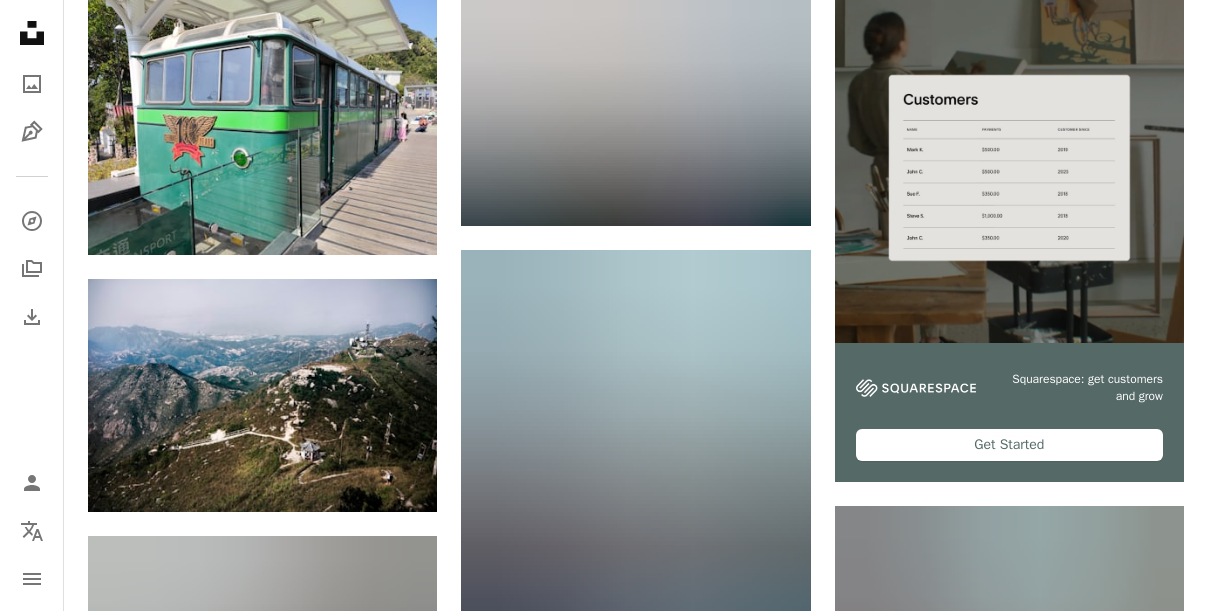 scroll, scrollTop: 0, scrollLeft: 0, axis: both 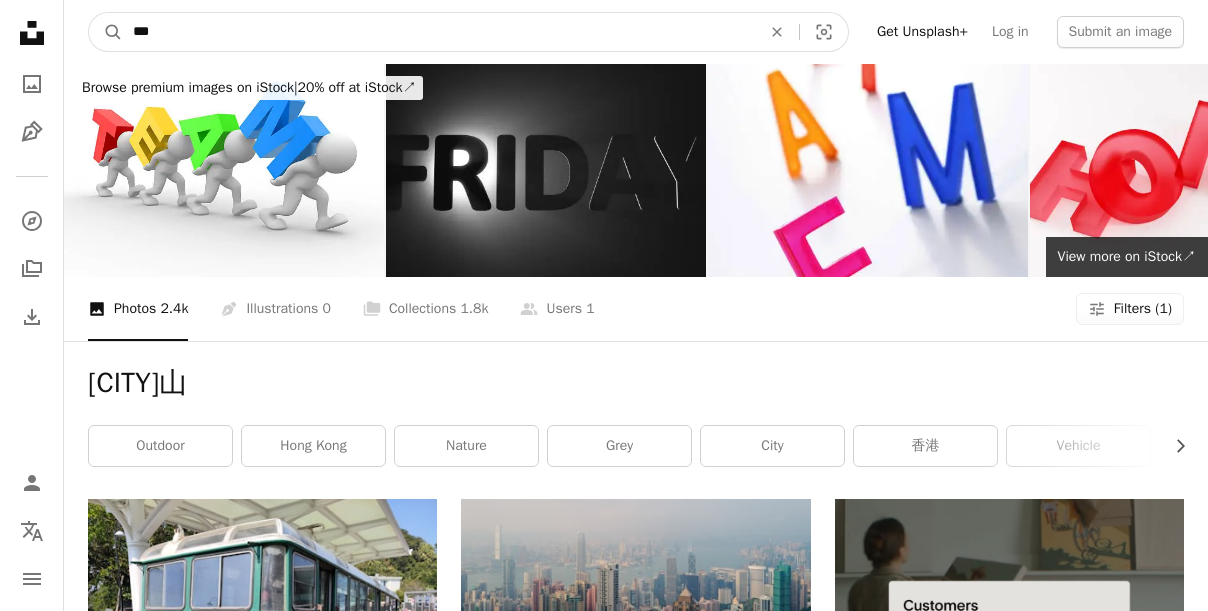 drag, startPoint x: 216, startPoint y: 37, endPoint x: 128, endPoint y: 34, distance: 88.051125 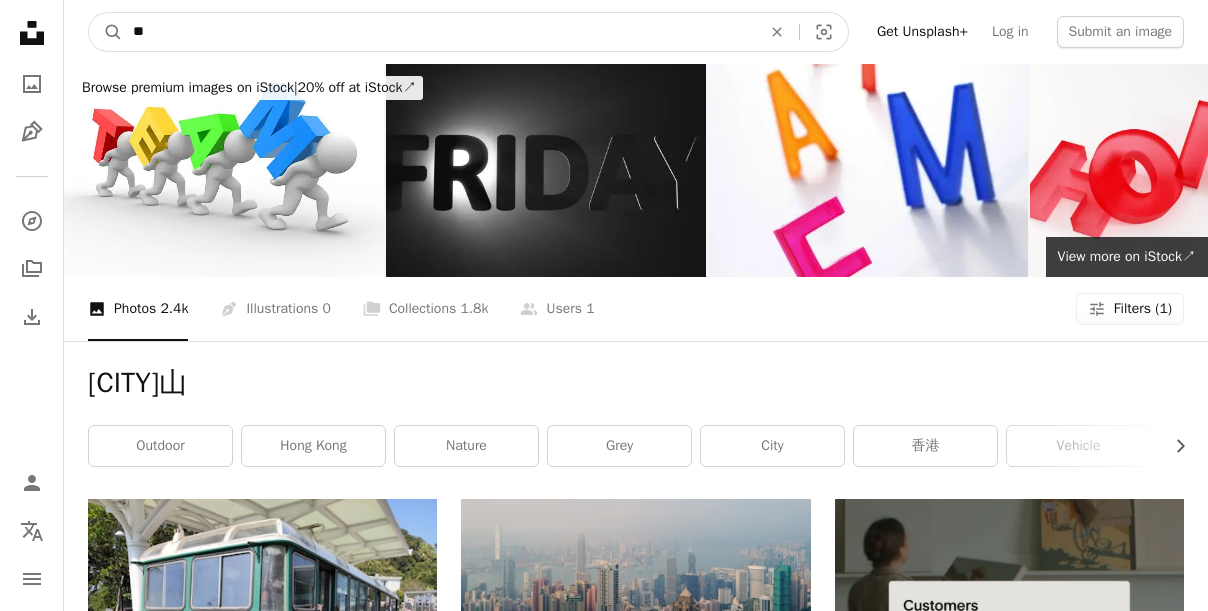 click on "A magnifying glass" at bounding box center (106, 32) 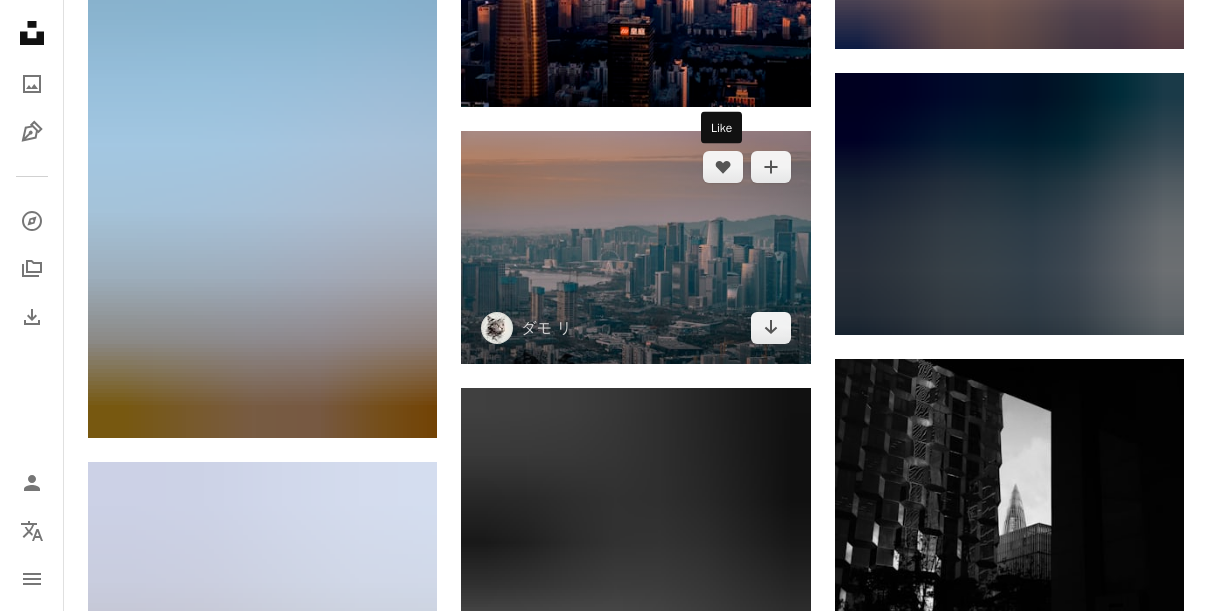 scroll, scrollTop: 2232, scrollLeft: 0, axis: vertical 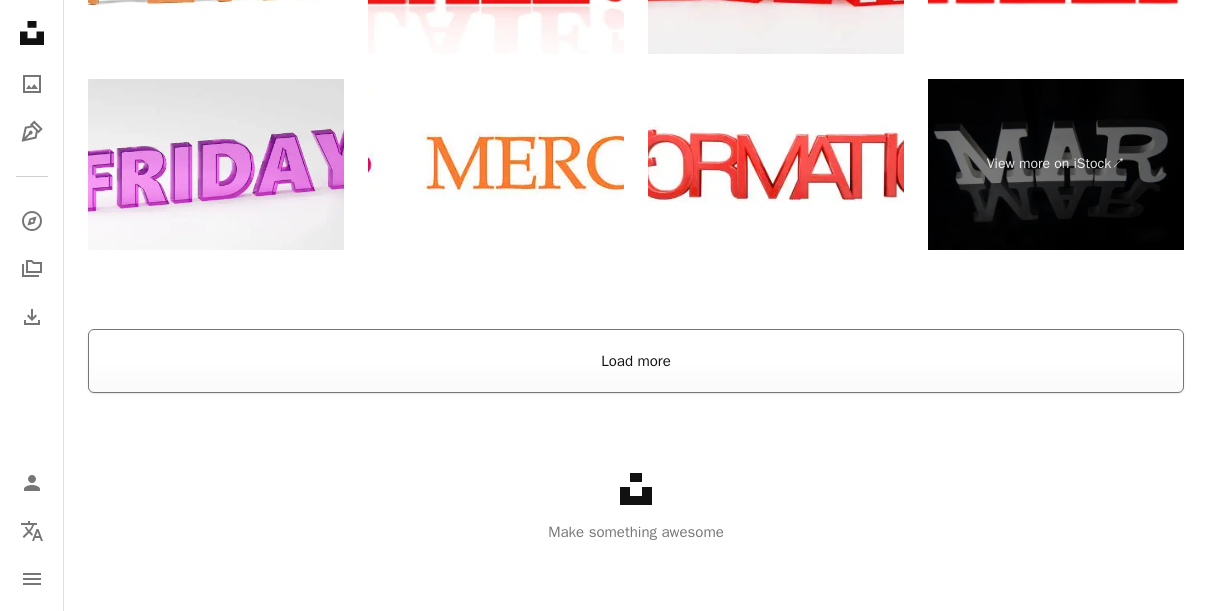 click on "Load more" at bounding box center [636, 361] 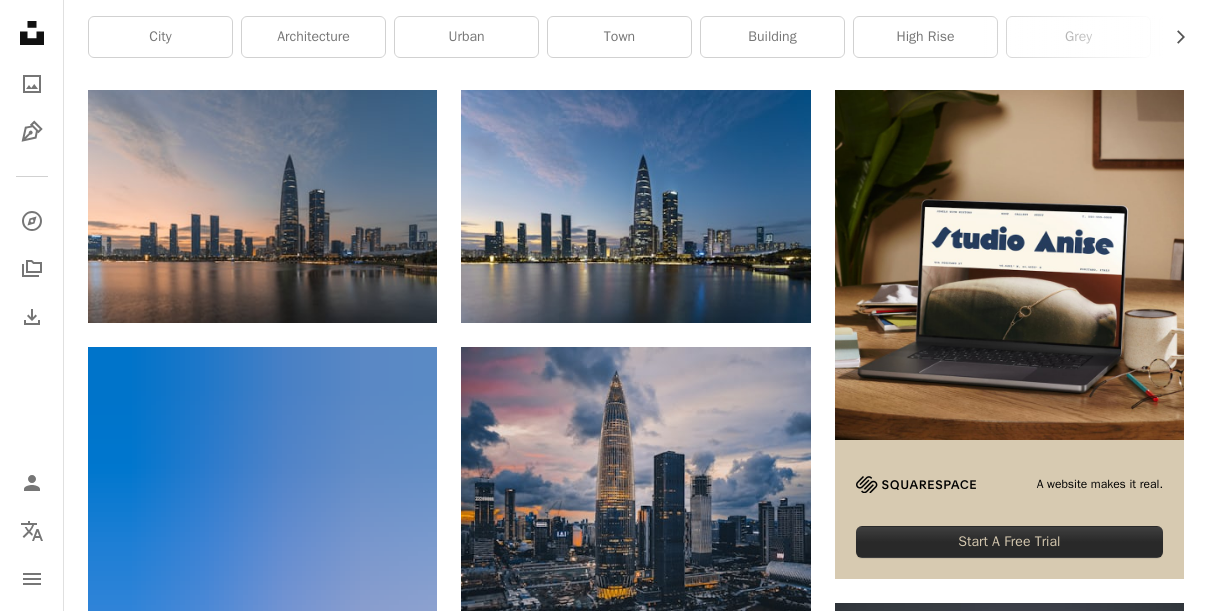 scroll, scrollTop: 0, scrollLeft: 0, axis: both 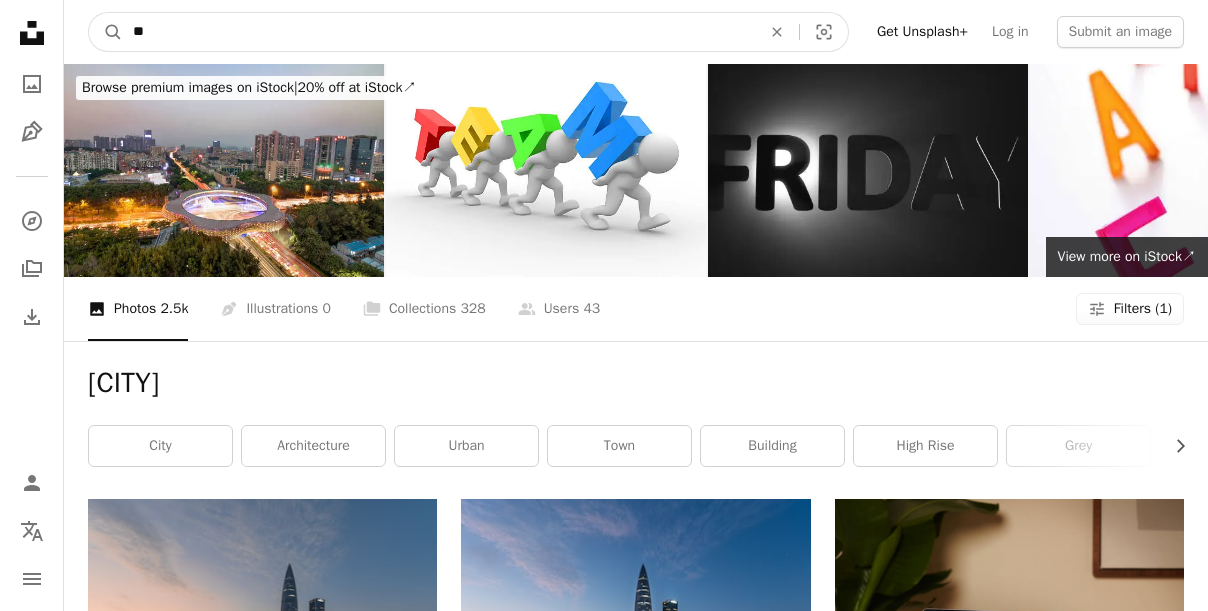 click on "**" at bounding box center (439, 32) 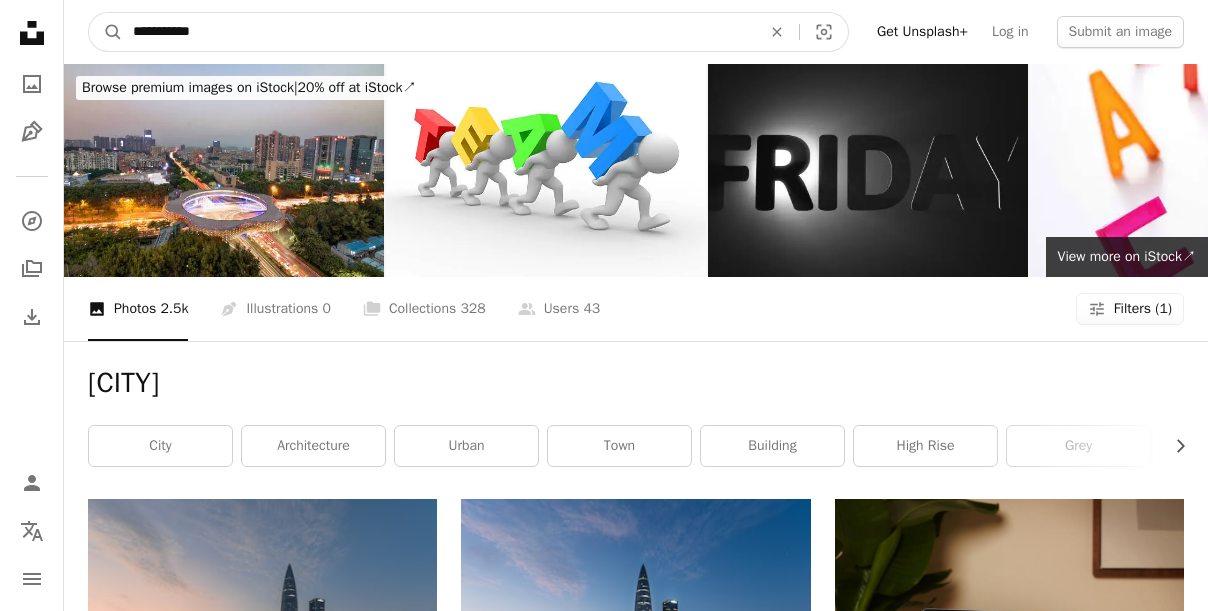 type on "****" 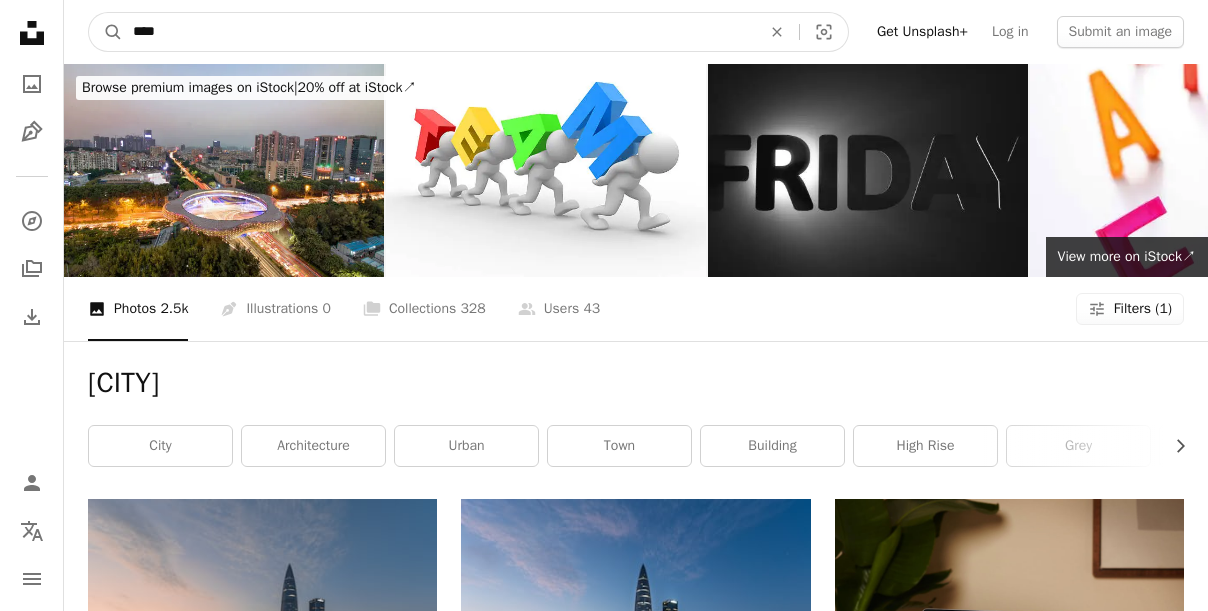 click on "A magnifying glass" at bounding box center (106, 32) 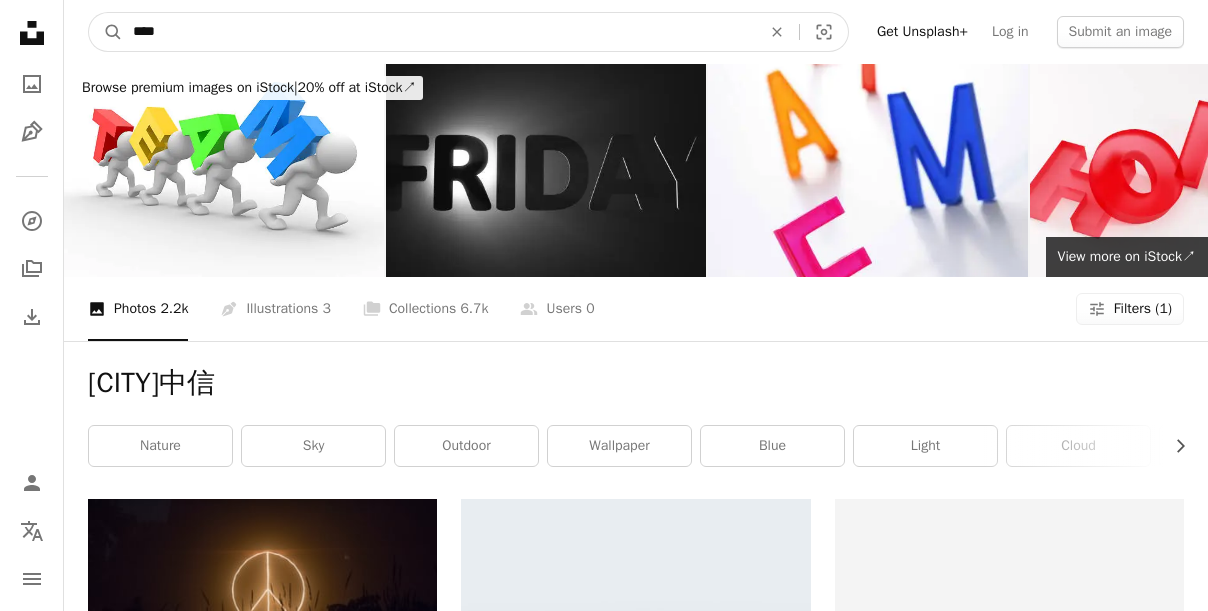 click on "****" at bounding box center (439, 32) 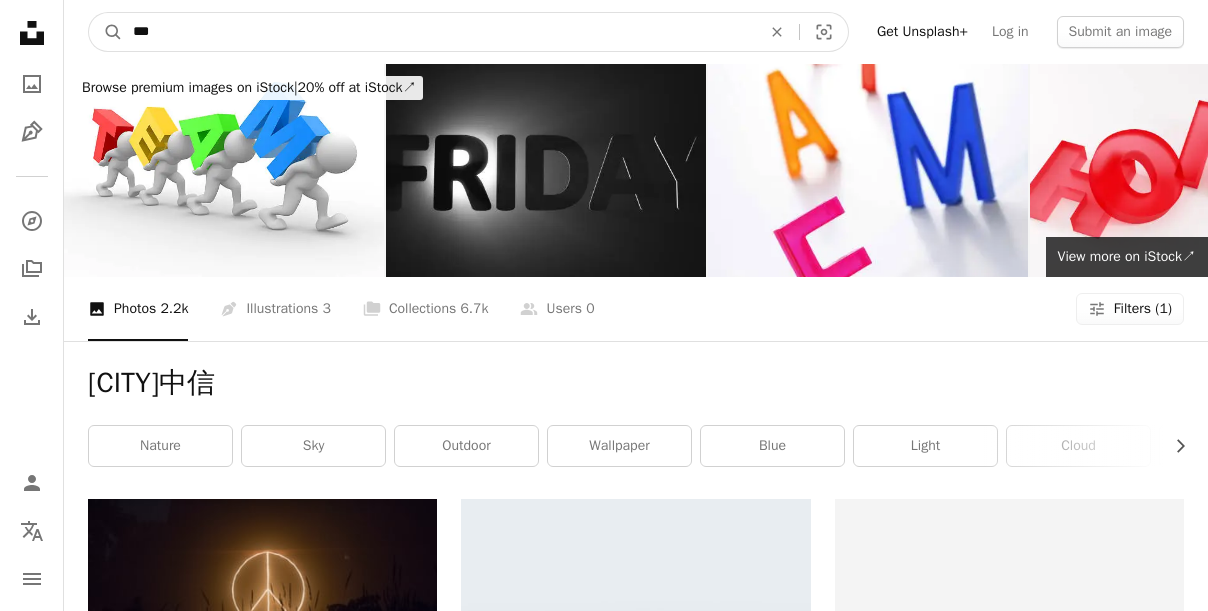 type on "**" 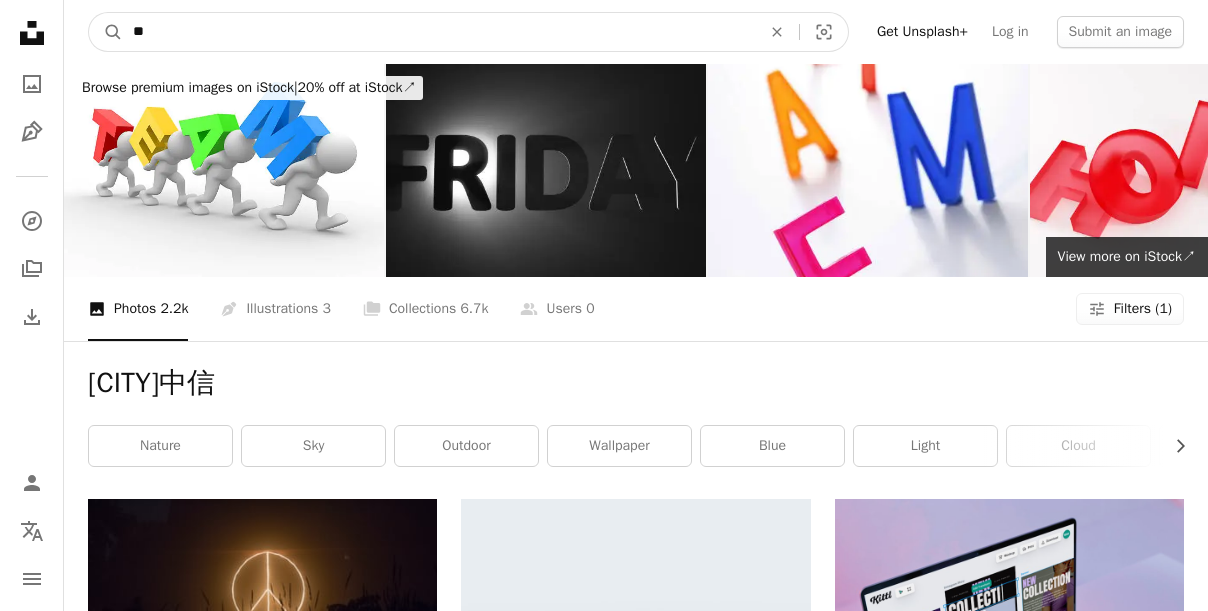 click on "A magnifying glass" at bounding box center [106, 32] 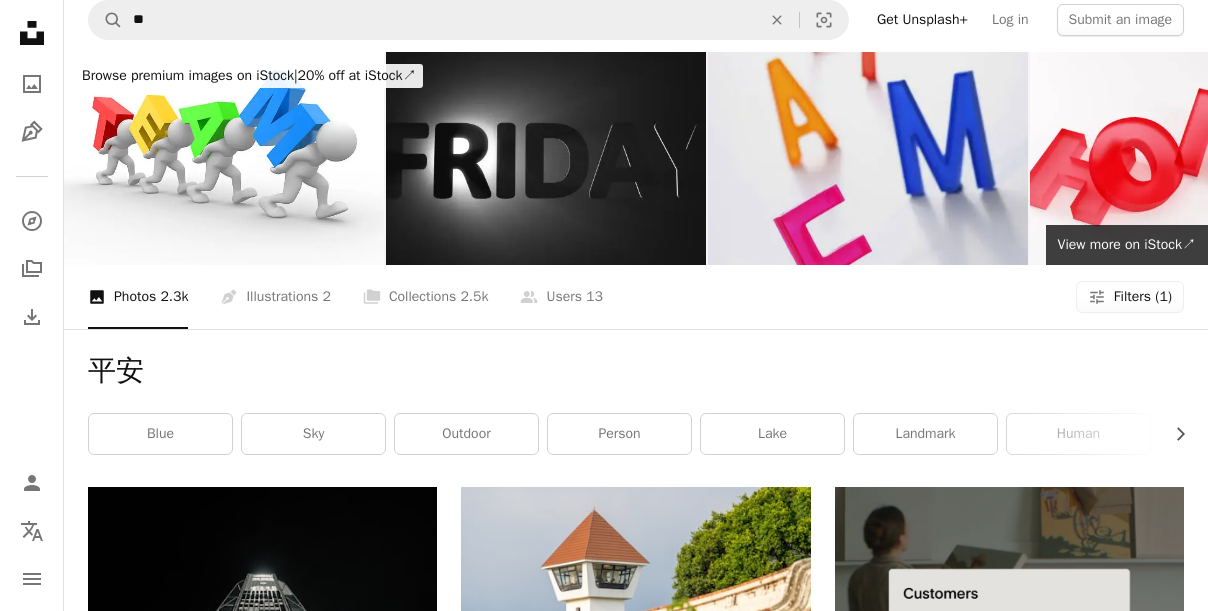 scroll, scrollTop: 0, scrollLeft: 0, axis: both 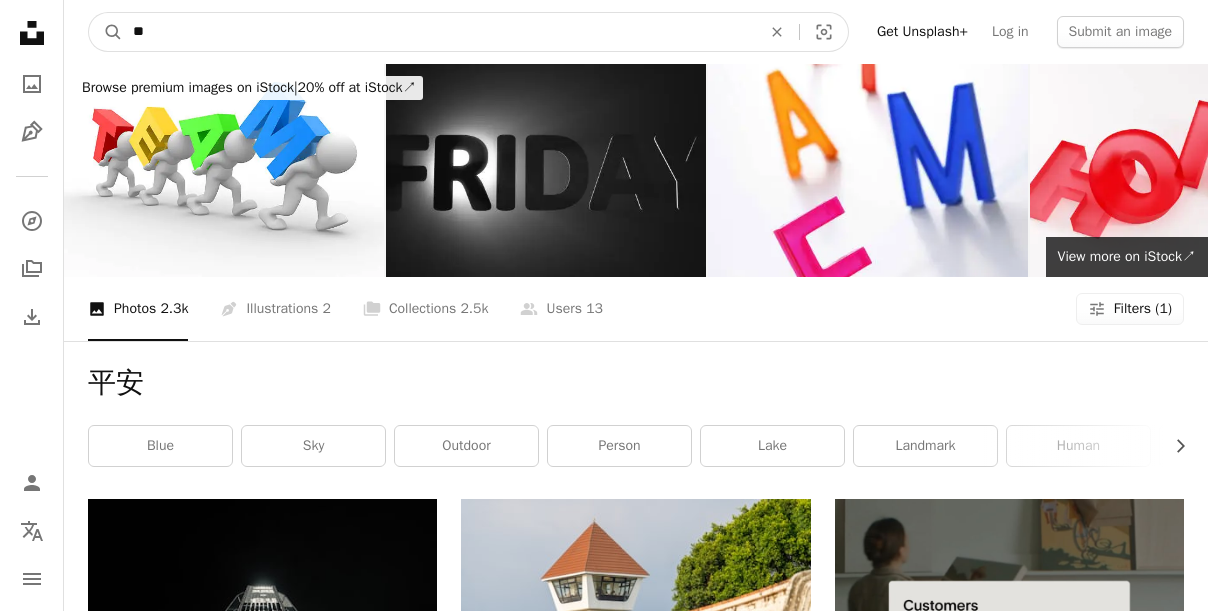 click on "**" at bounding box center (439, 32) 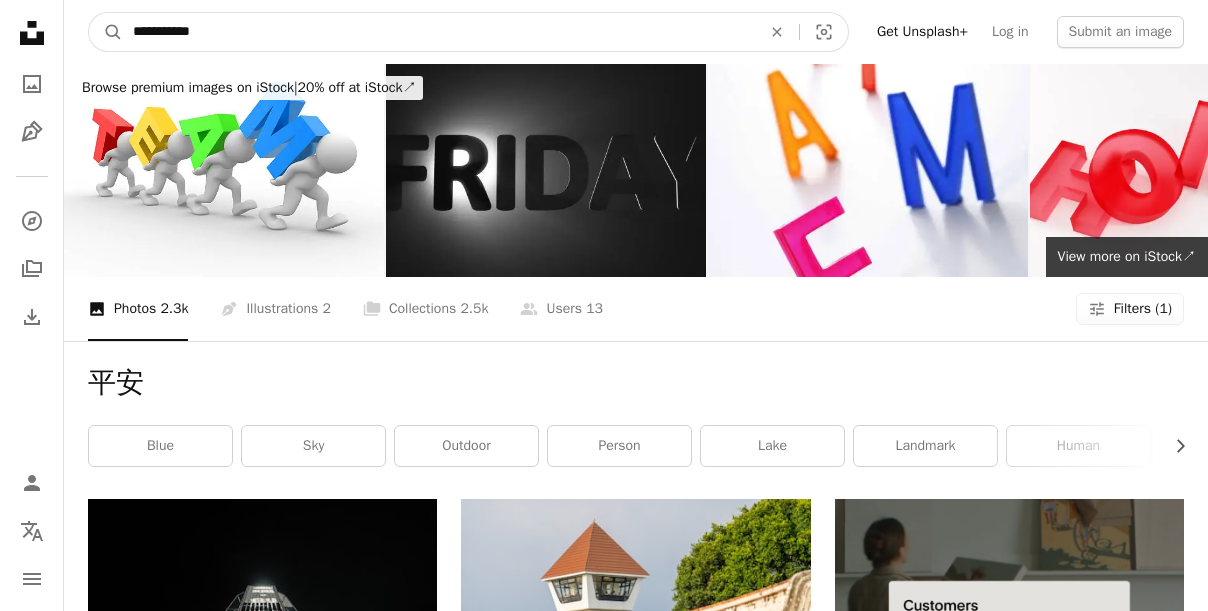 type on "****" 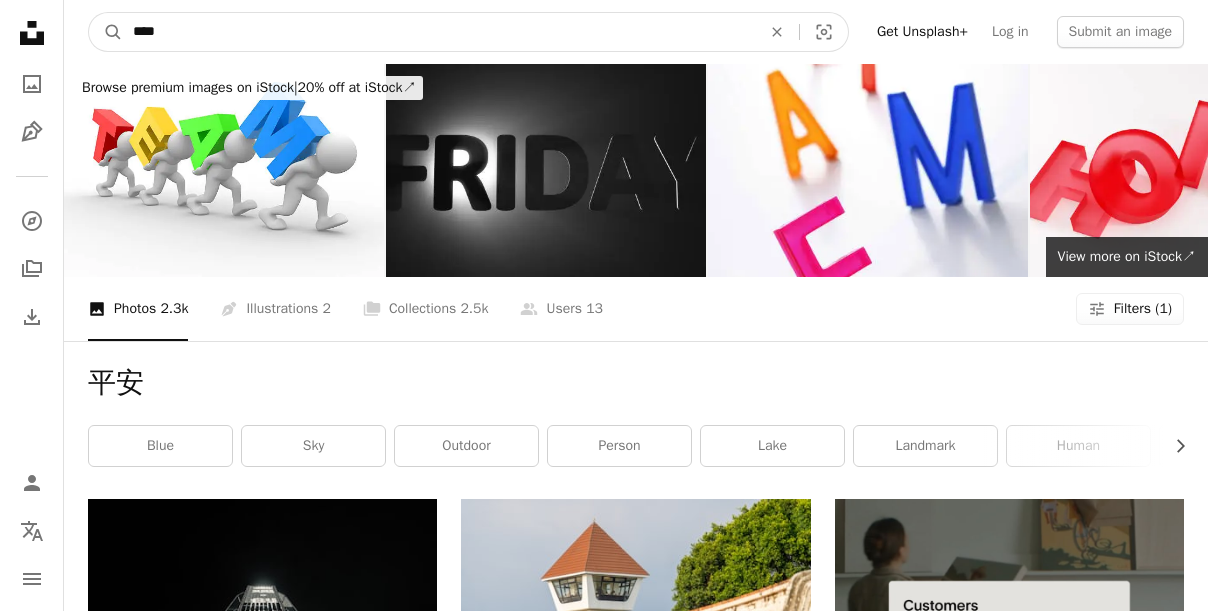click on "A magnifying glass" at bounding box center [106, 32] 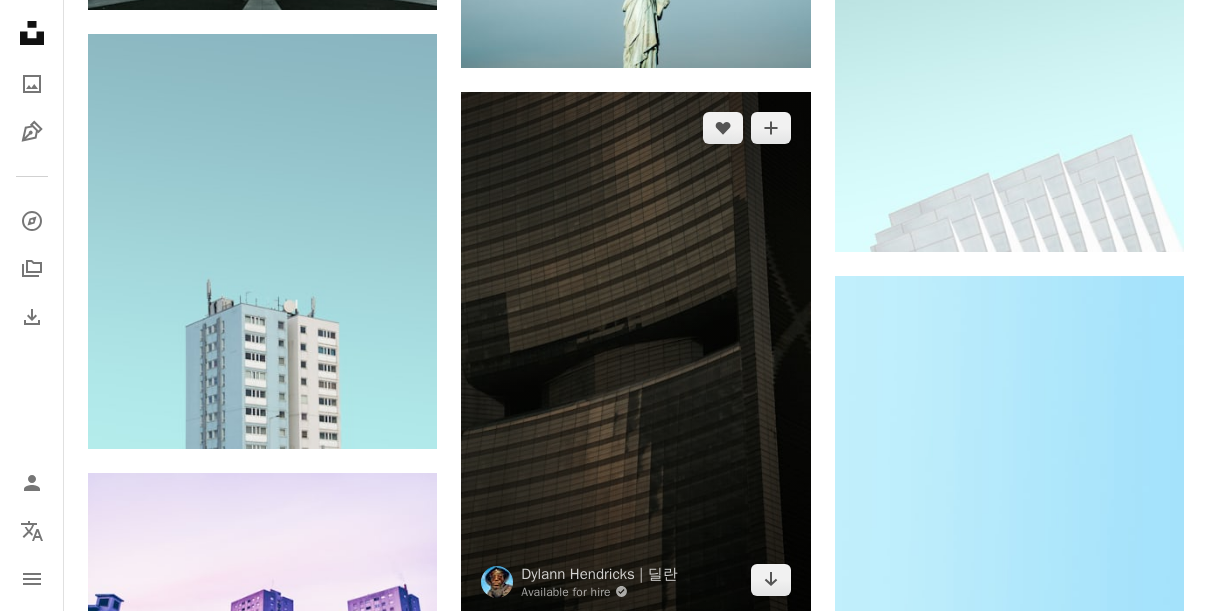 scroll, scrollTop: 3249, scrollLeft: 0, axis: vertical 